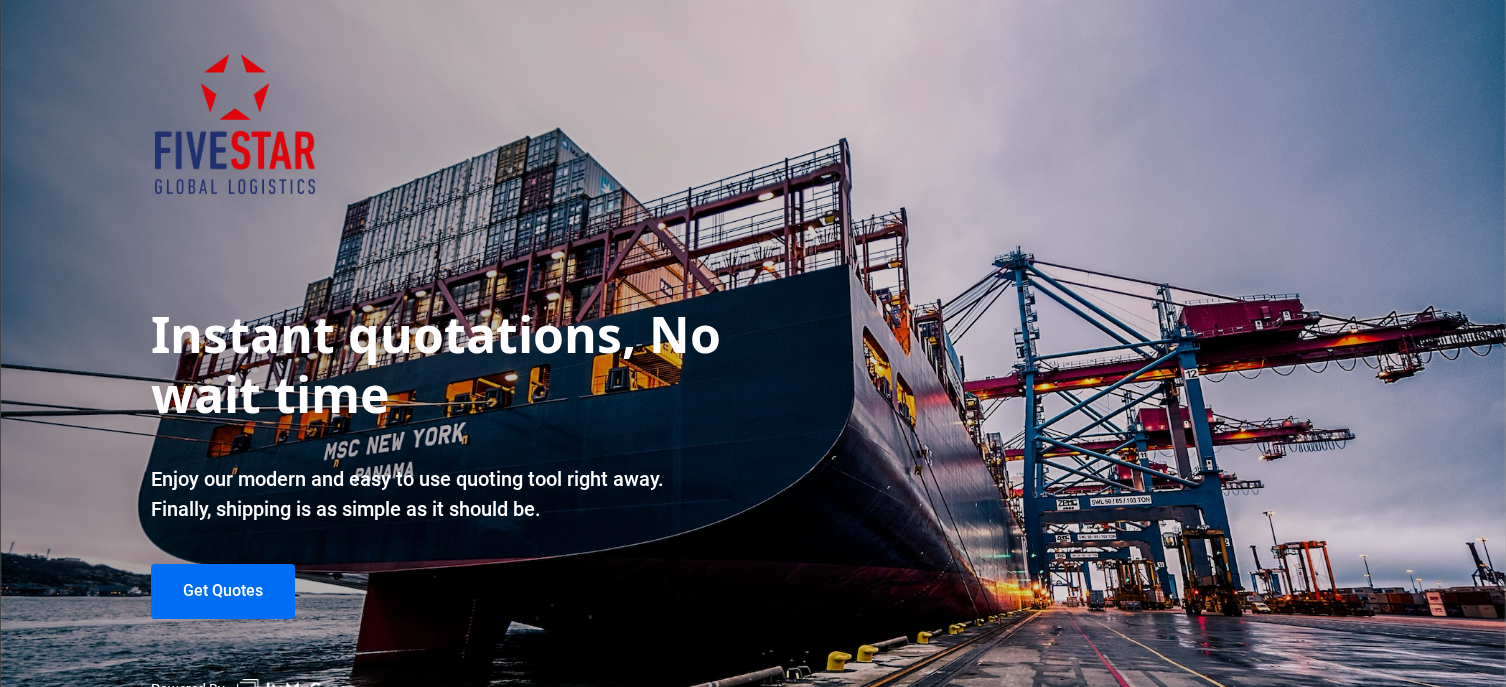 scroll, scrollTop: 0, scrollLeft: 0, axis: both 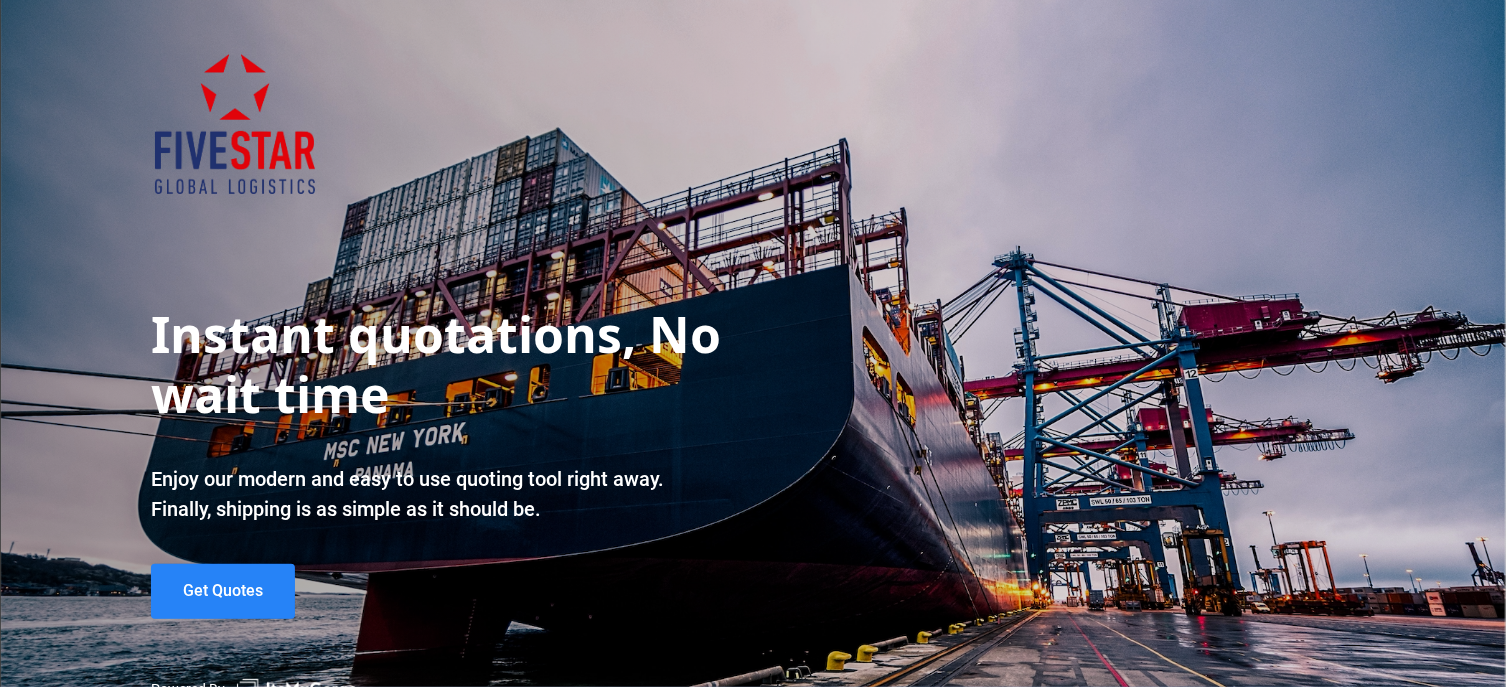 click on "Get Quotes" 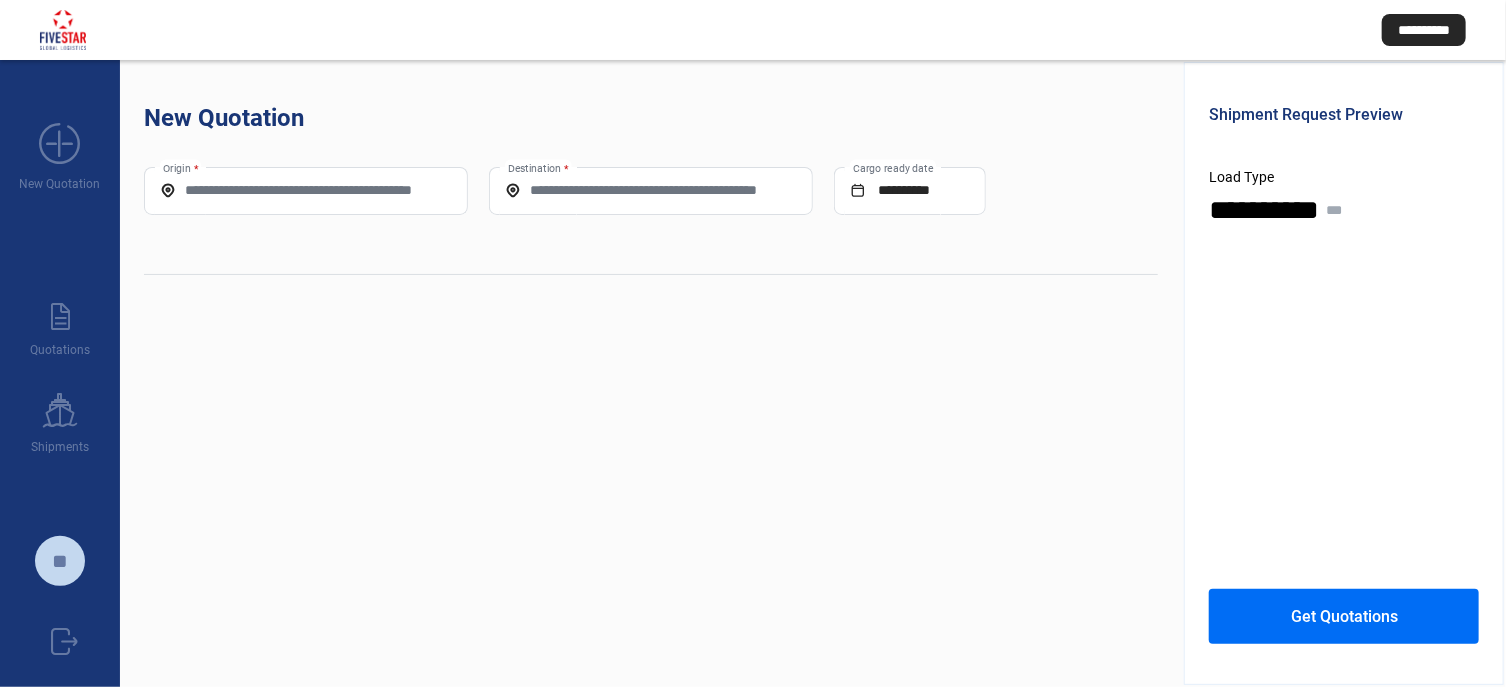 click on "Origin *" at bounding box center [306, 190] 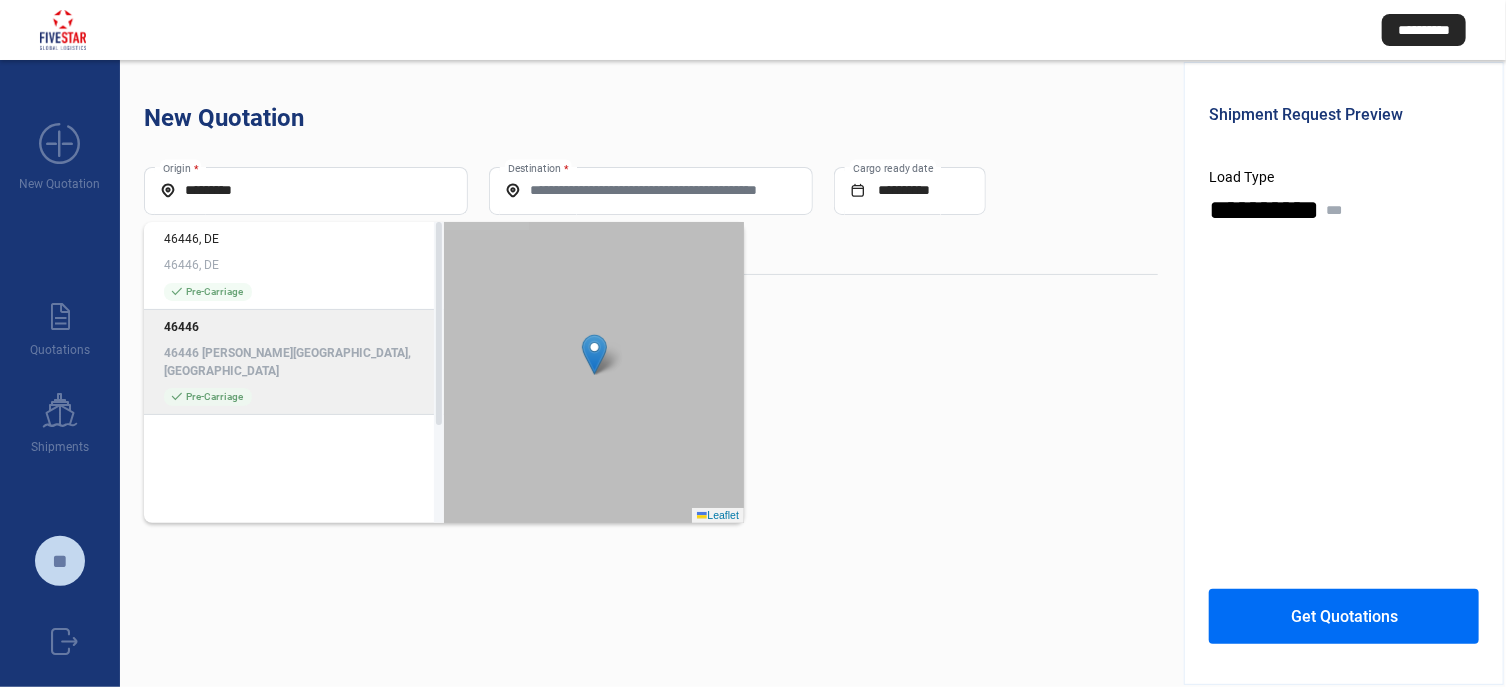 click on "46446 [PERSON_NAME][GEOGRAPHIC_DATA], [GEOGRAPHIC_DATA]" 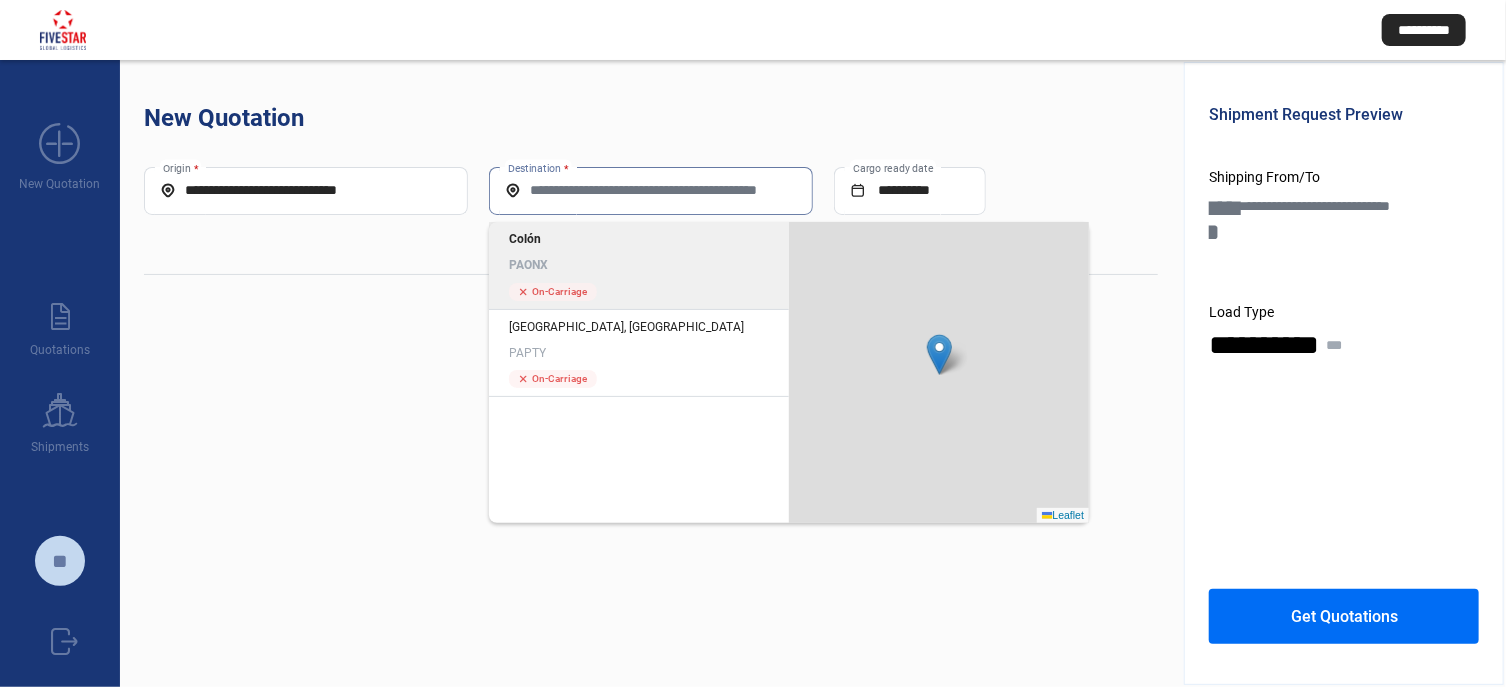 click on "Destination *" at bounding box center (651, 190) 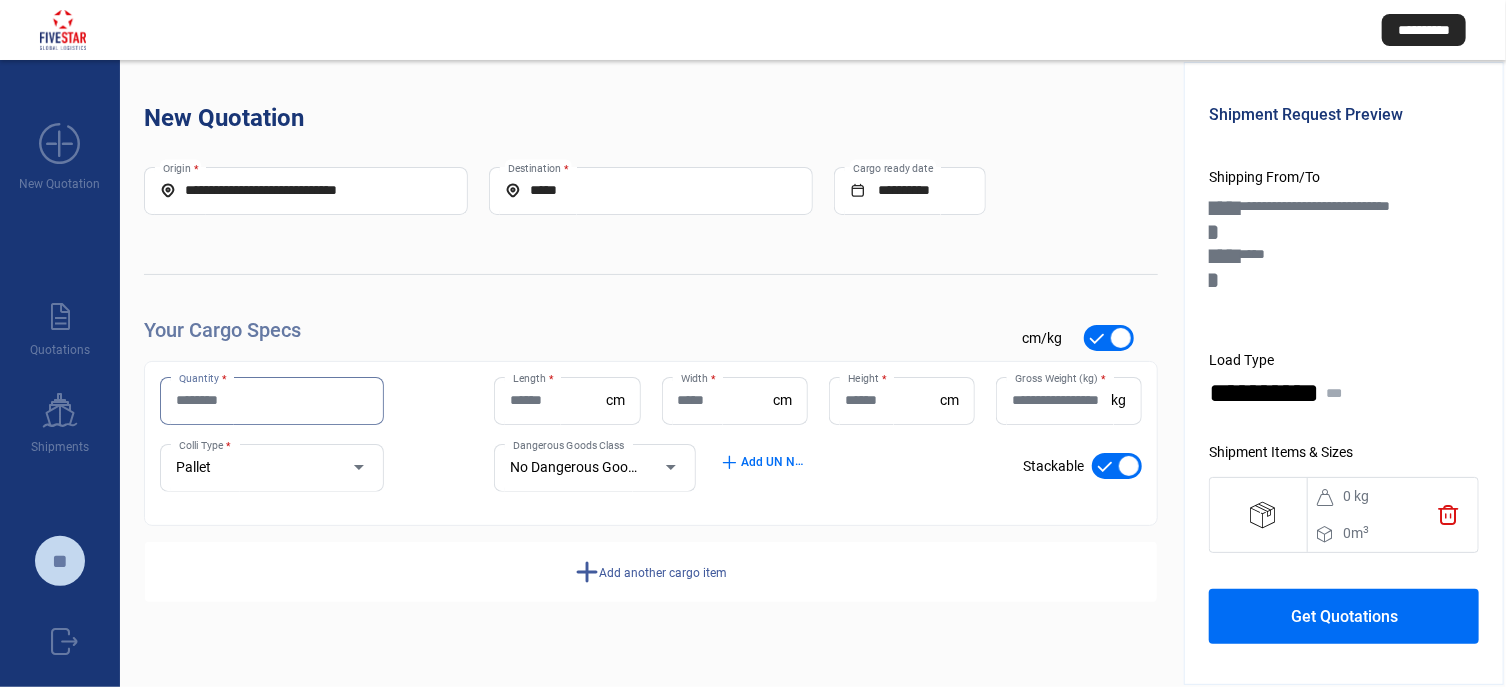 click on "Quantity *" at bounding box center (272, 400) 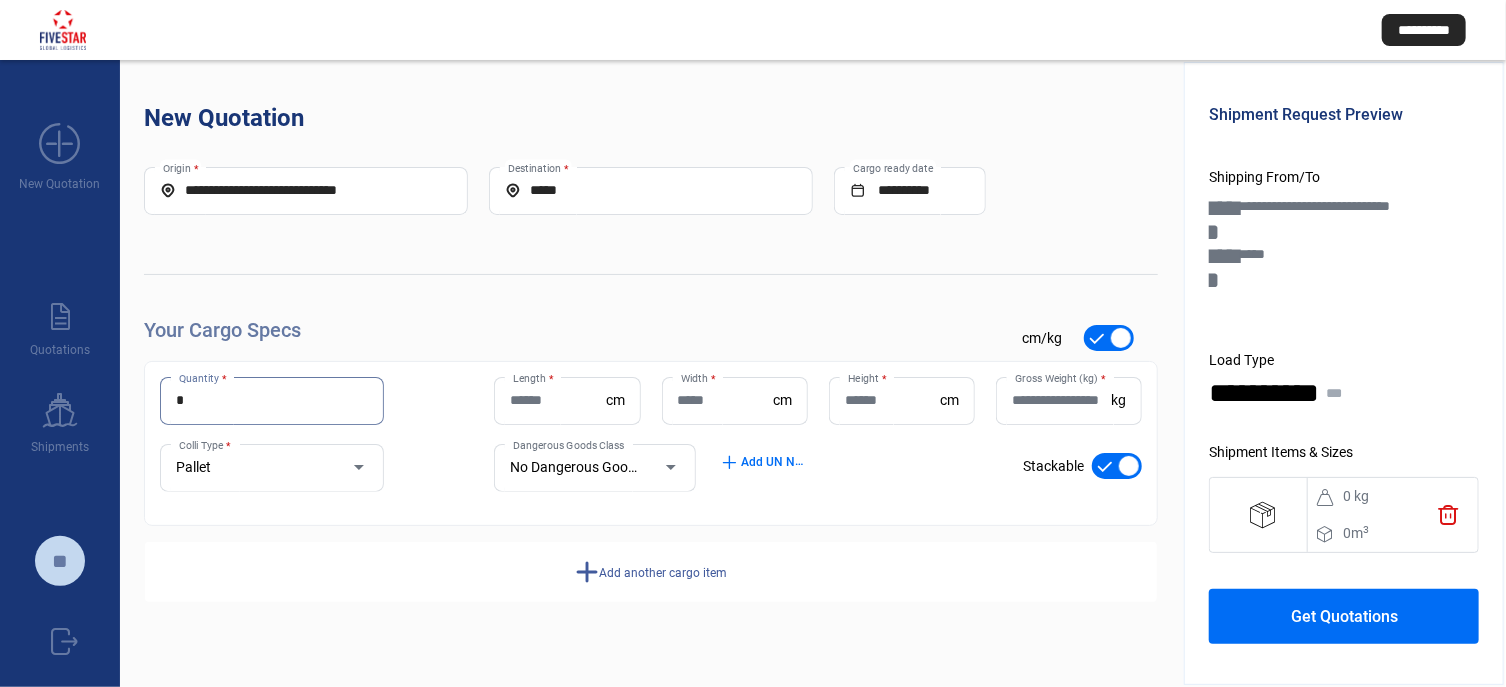 type on "*" 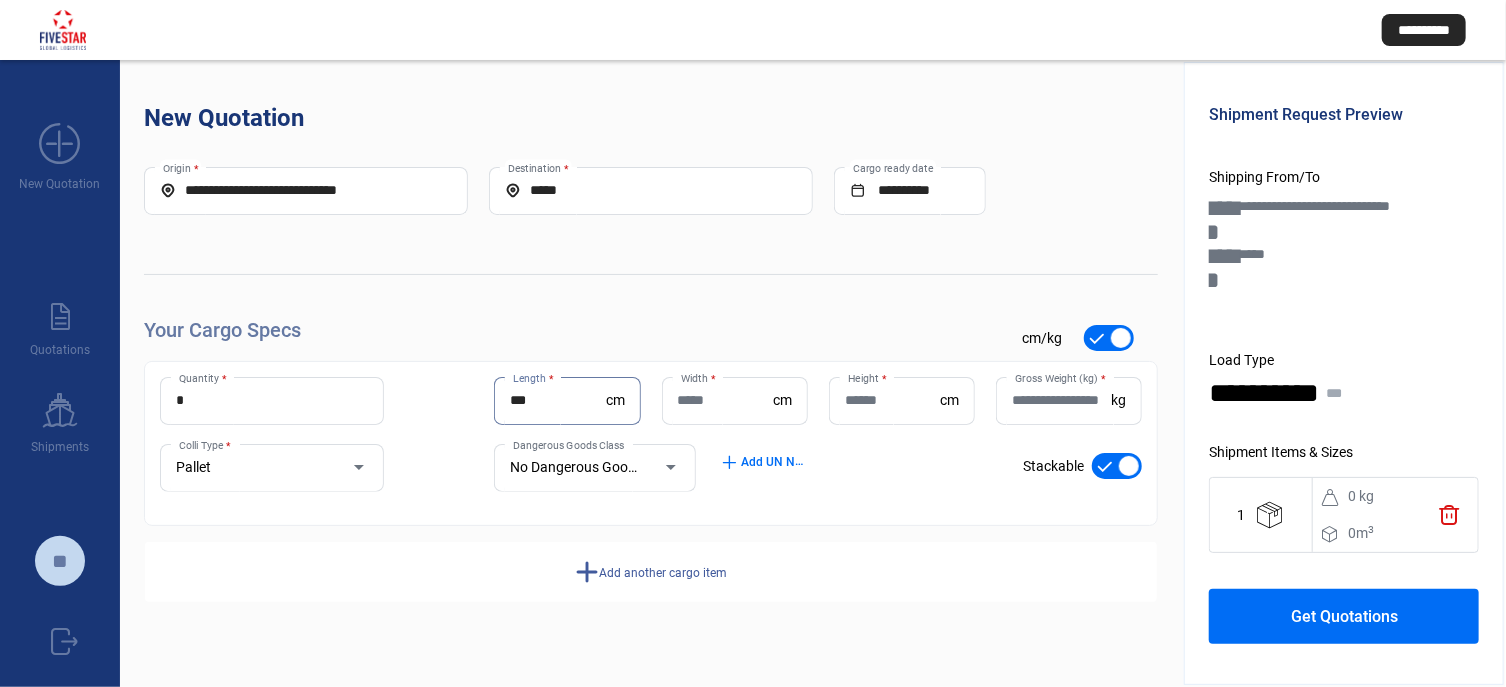 type on "***" 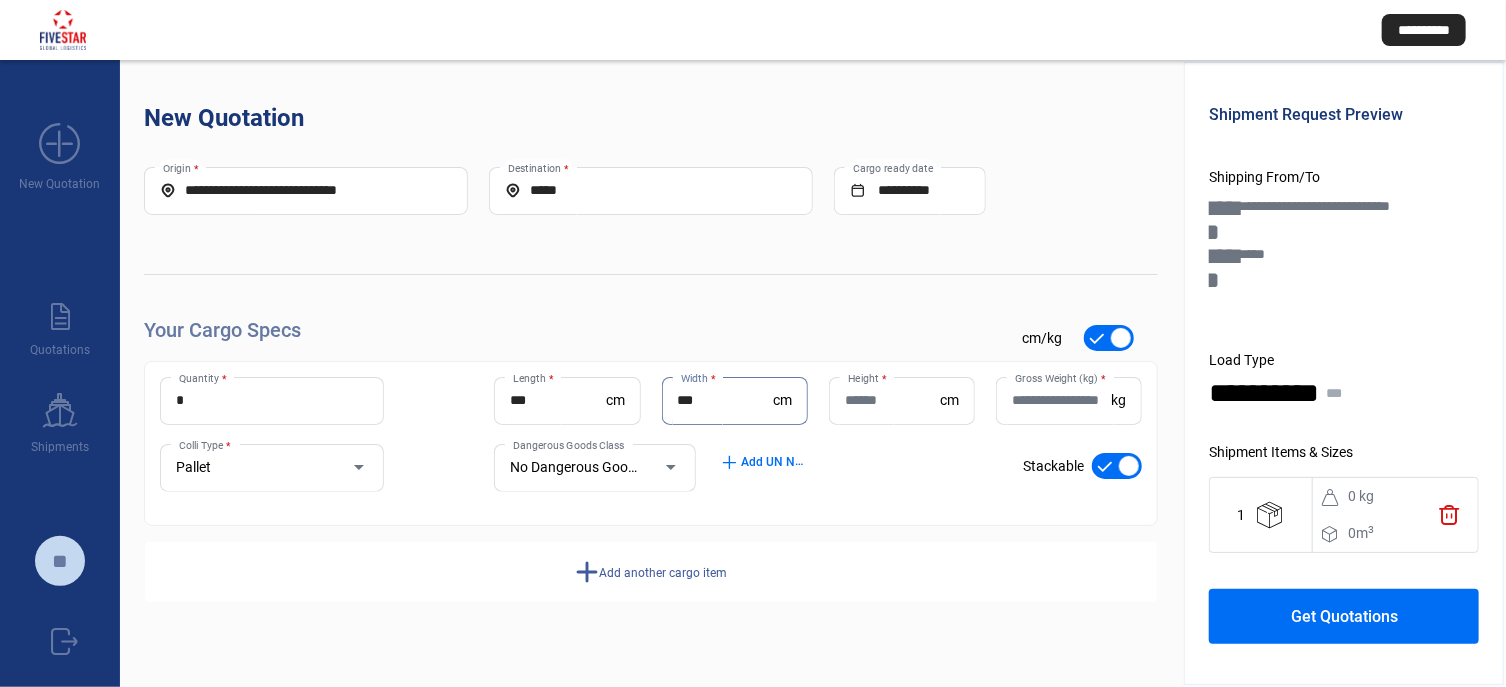 type on "***" 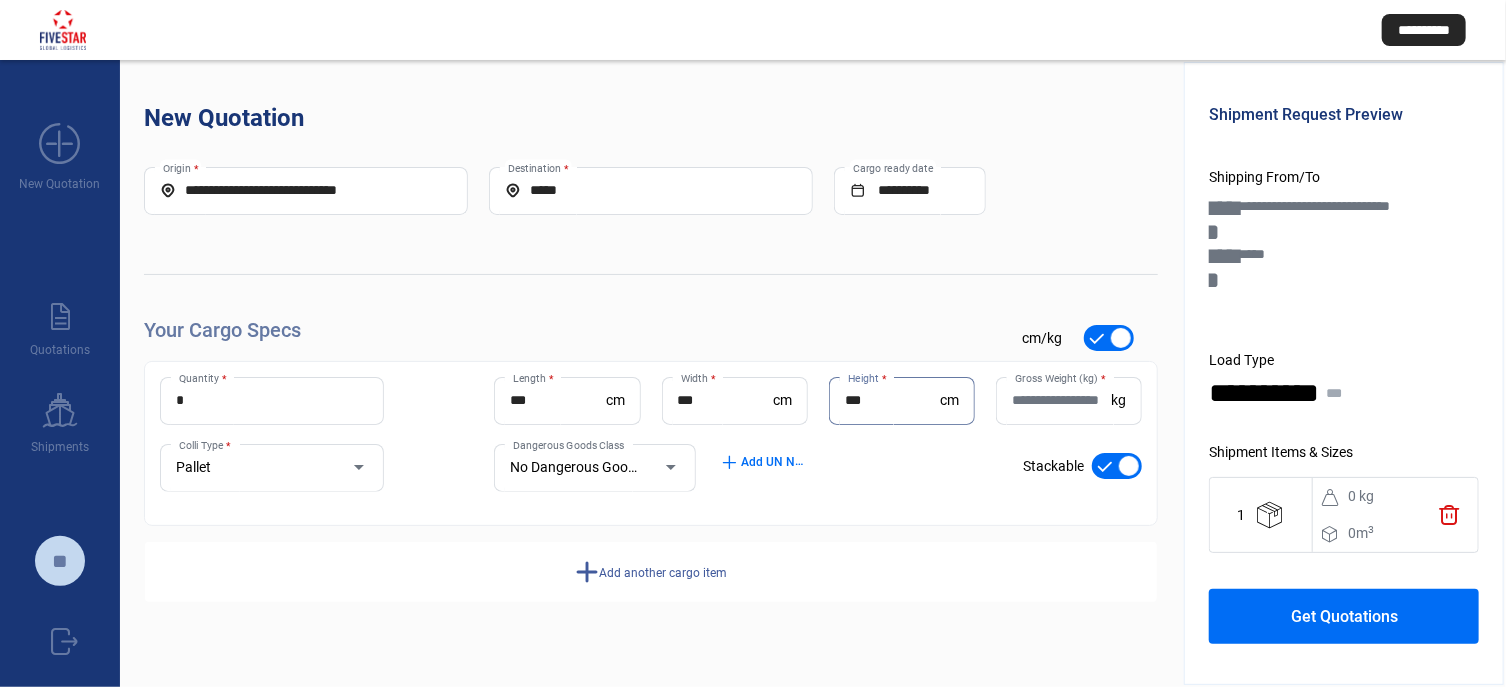 type on "***" 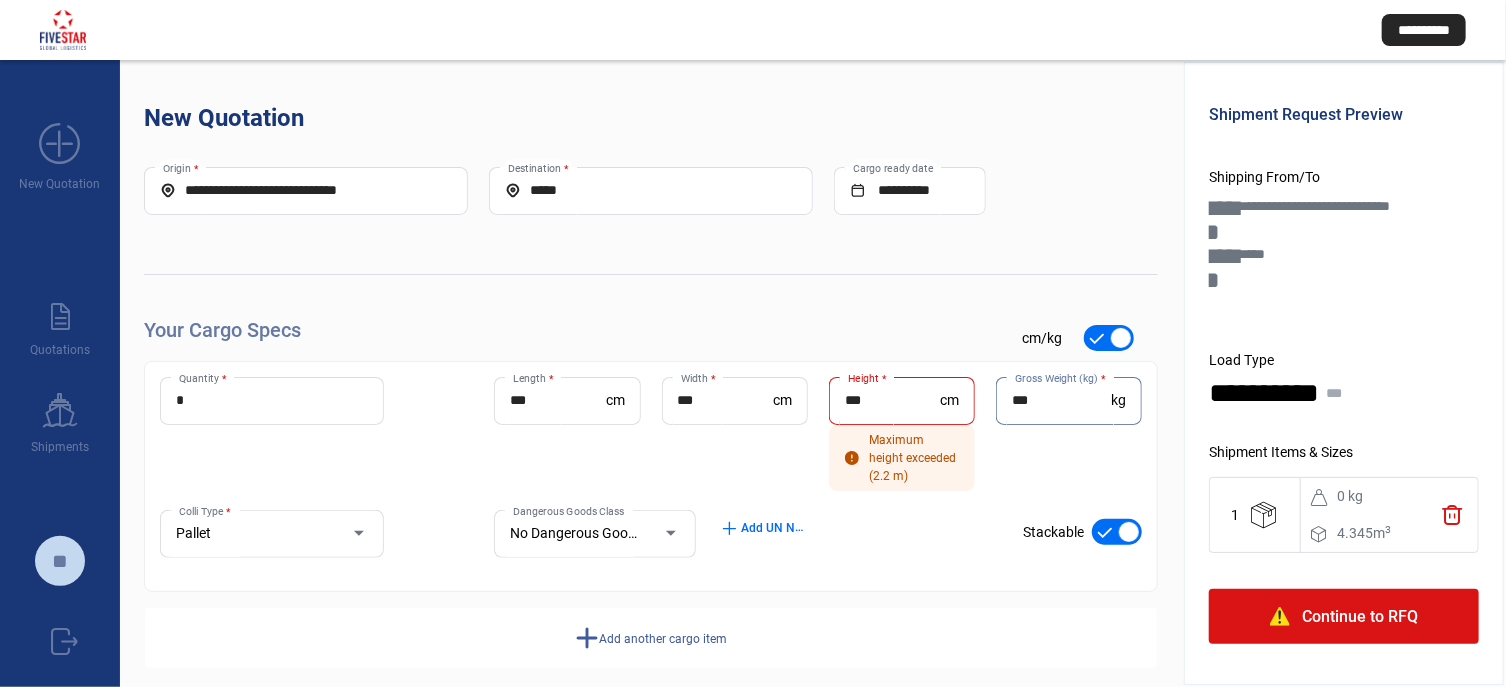 type on "***" 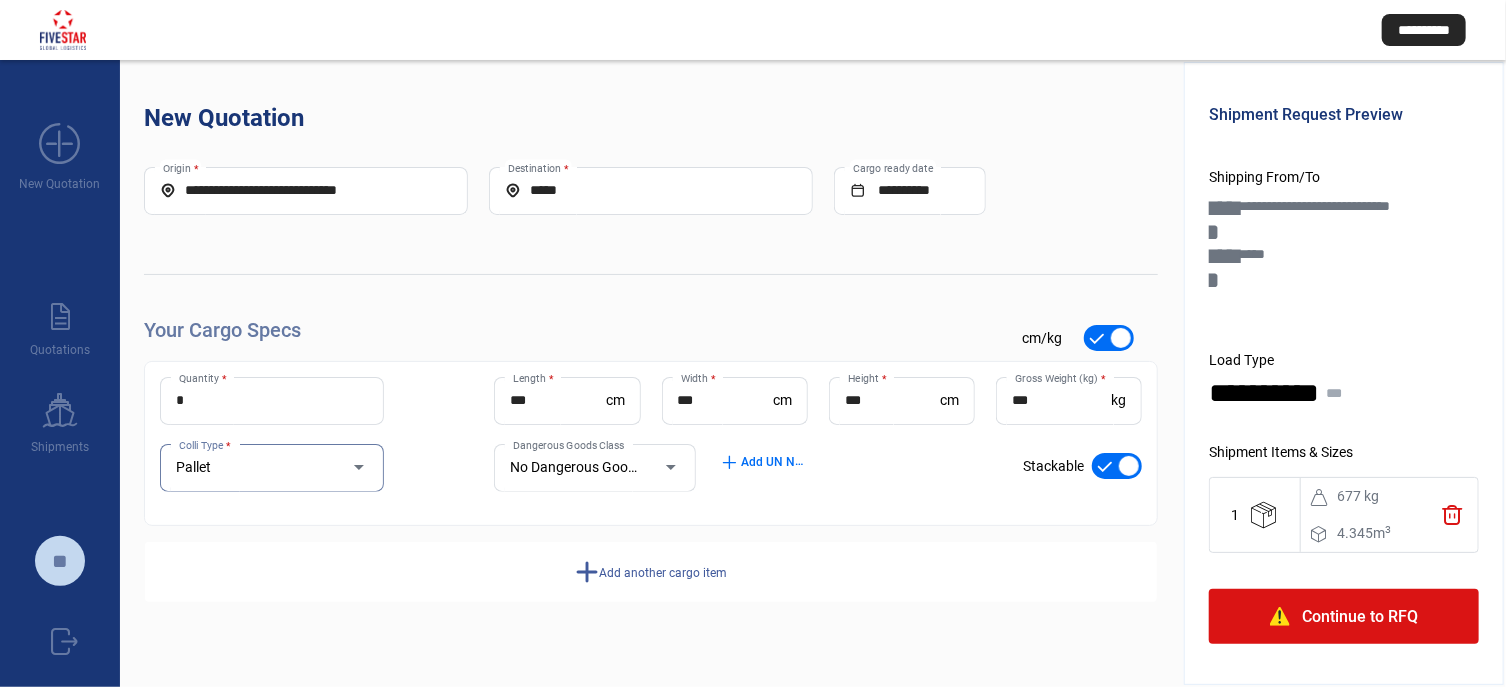 click on "***" at bounding box center [892, 400] 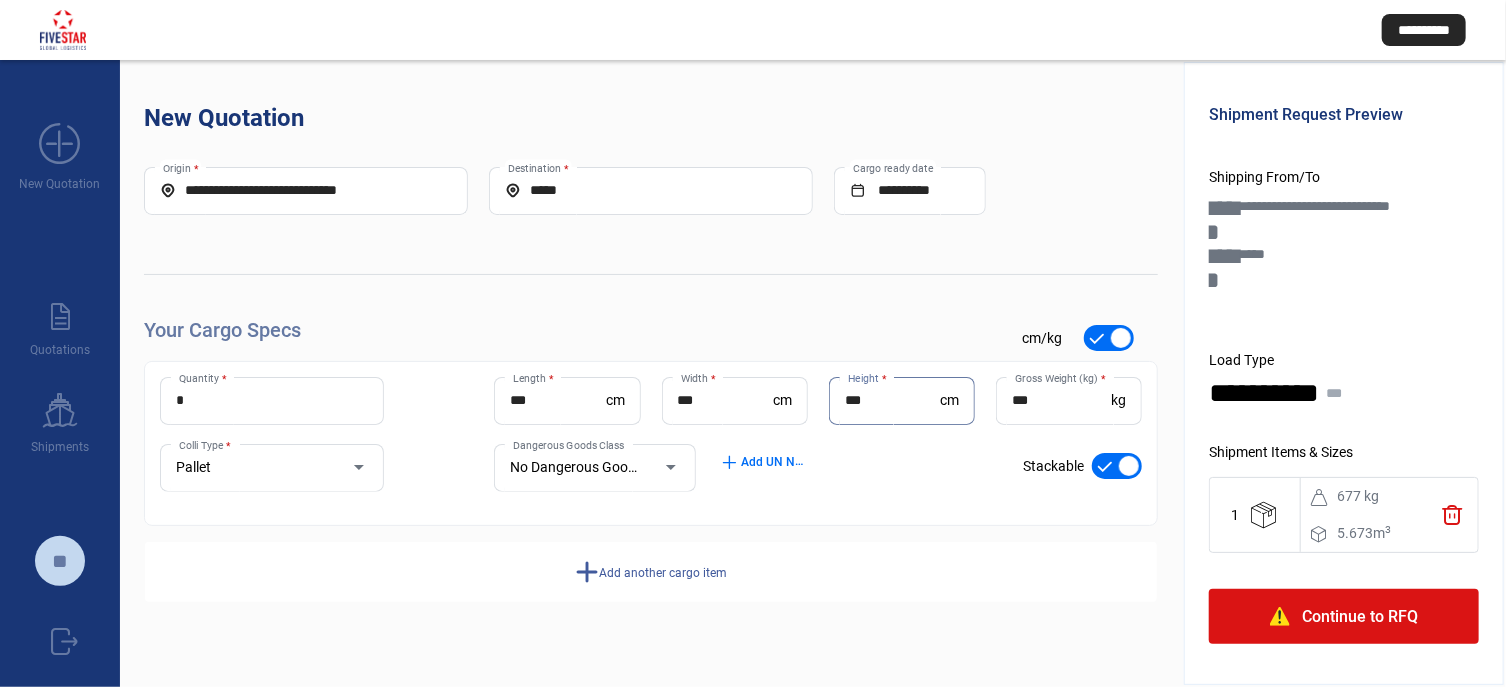 type on "***" 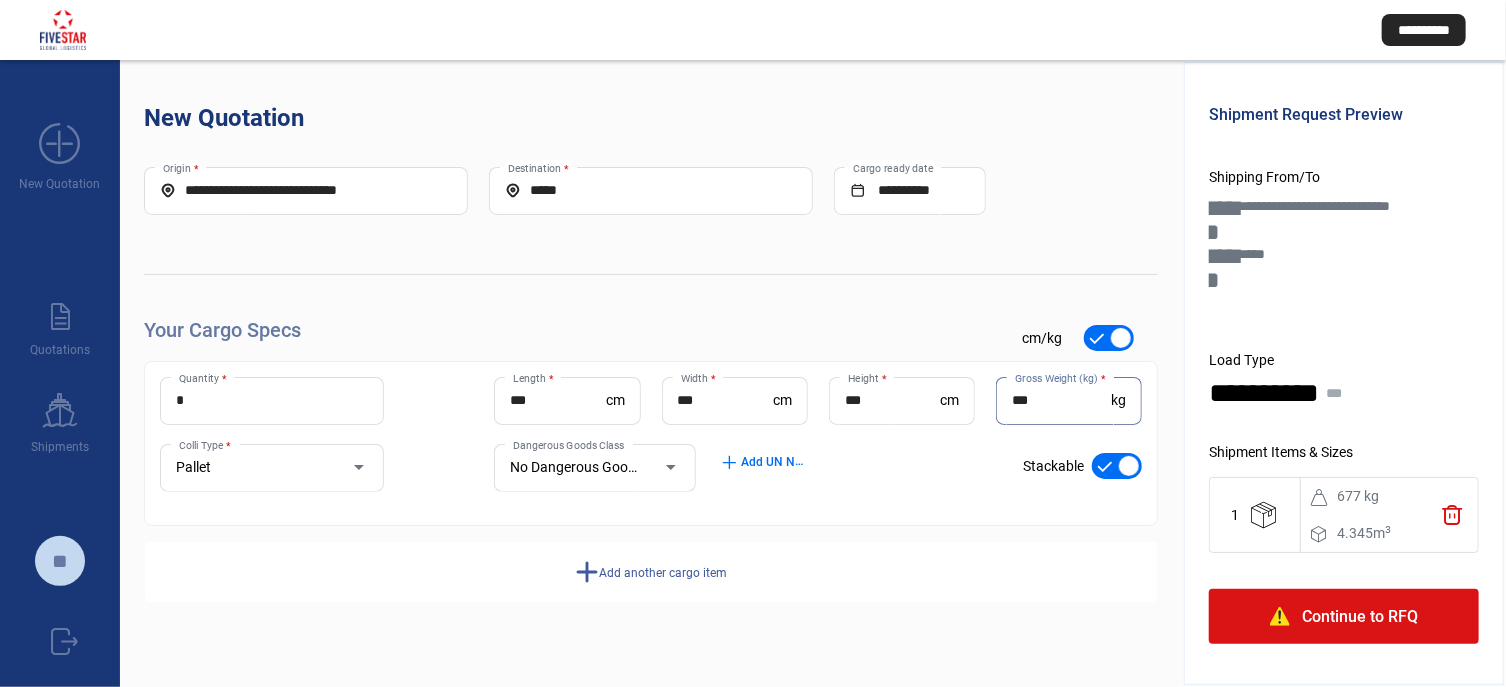 click on "Continue to RFQ" 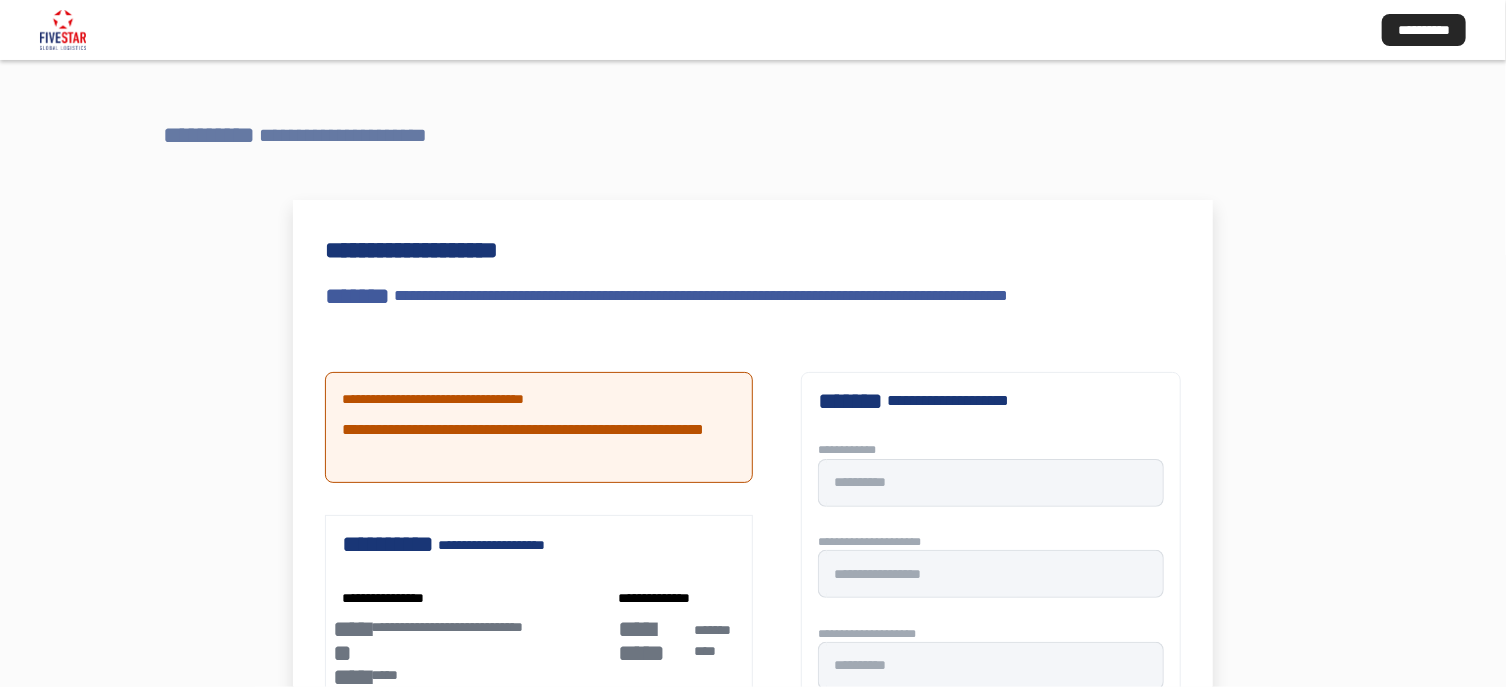 click on "**********" at bounding box center (209, 135) 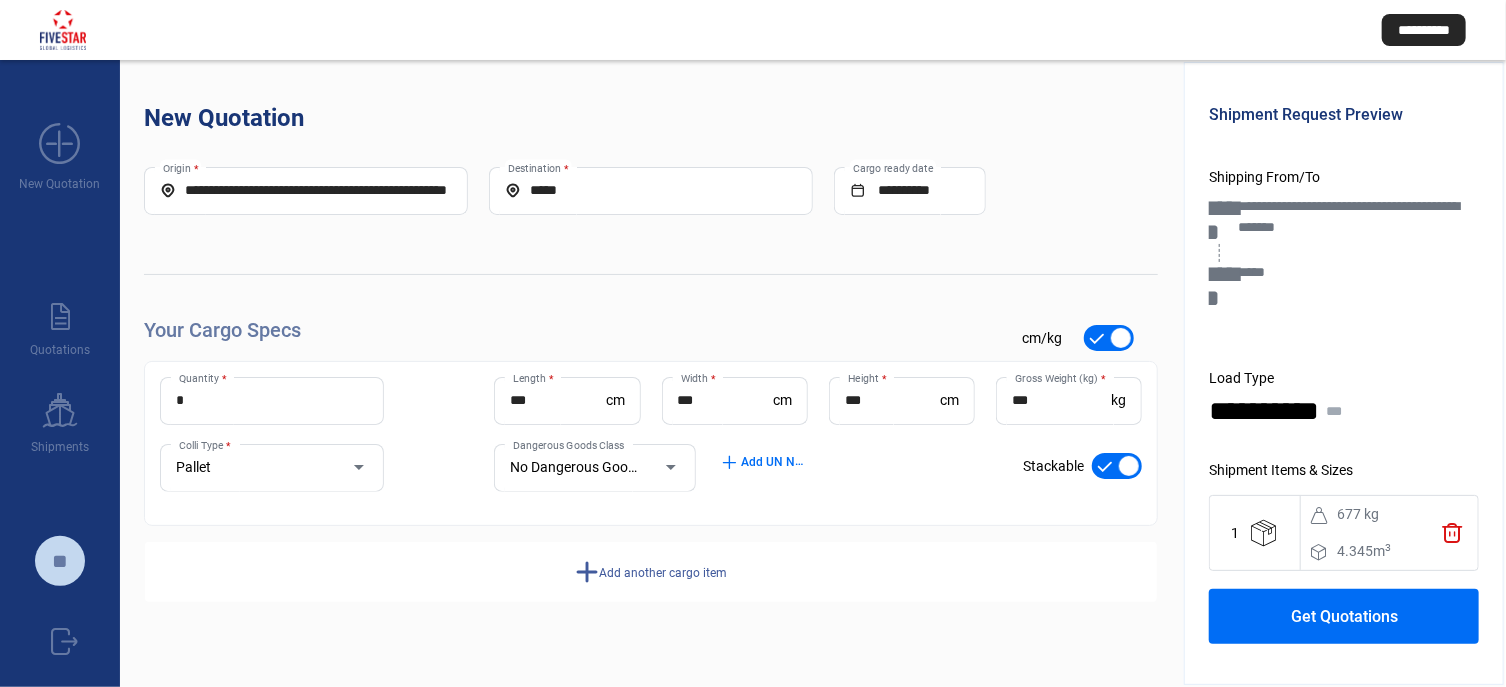 click on "***" at bounding box center (892, 400) 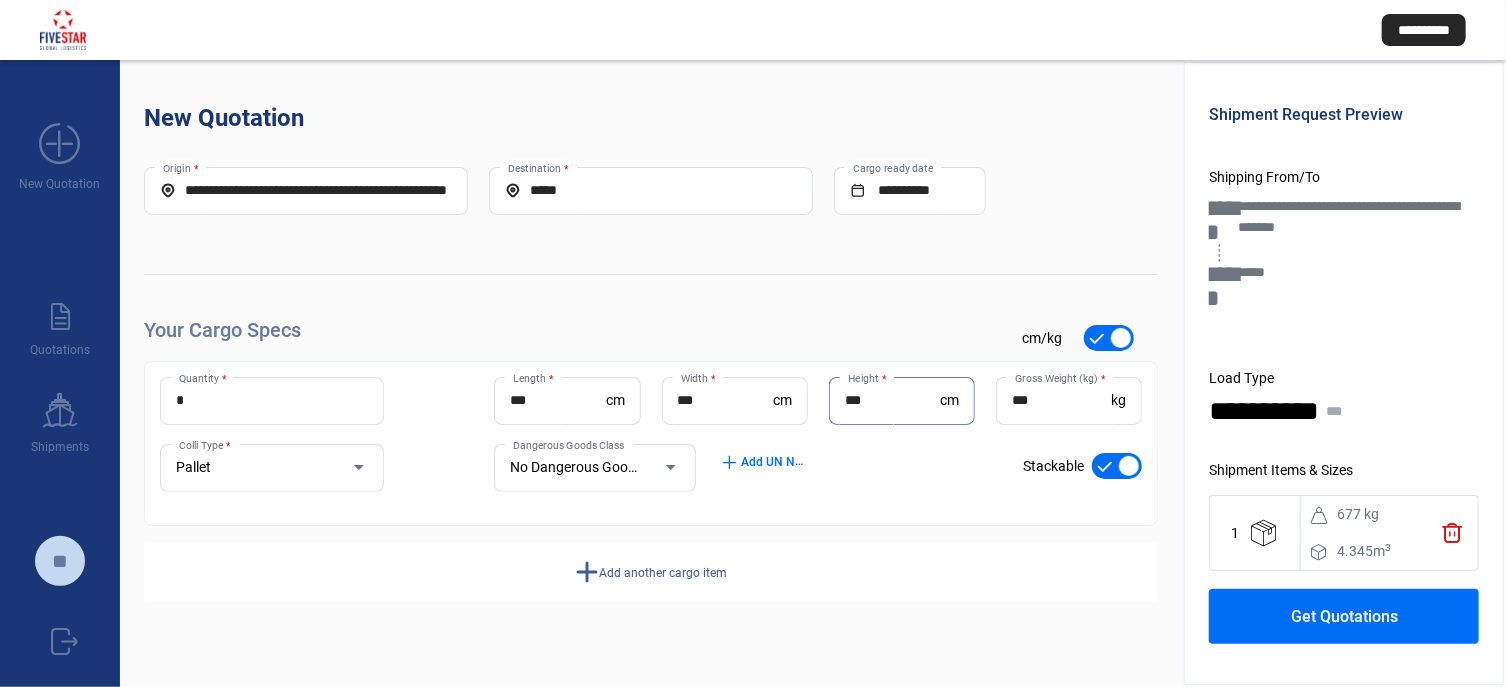 drag, startPoint x: 879, startPoint y: 396, endPoint x: 661, endPoint y: 396, distance: 218 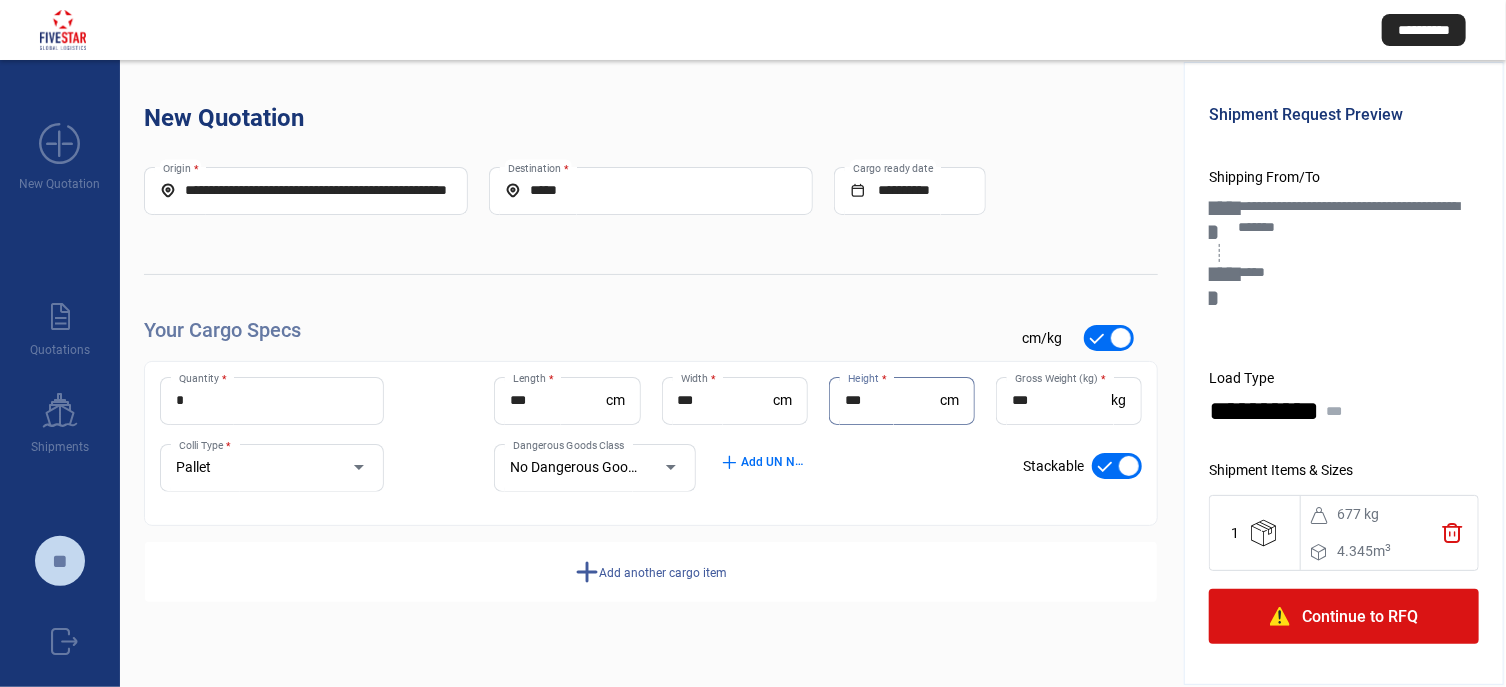 type on "***" 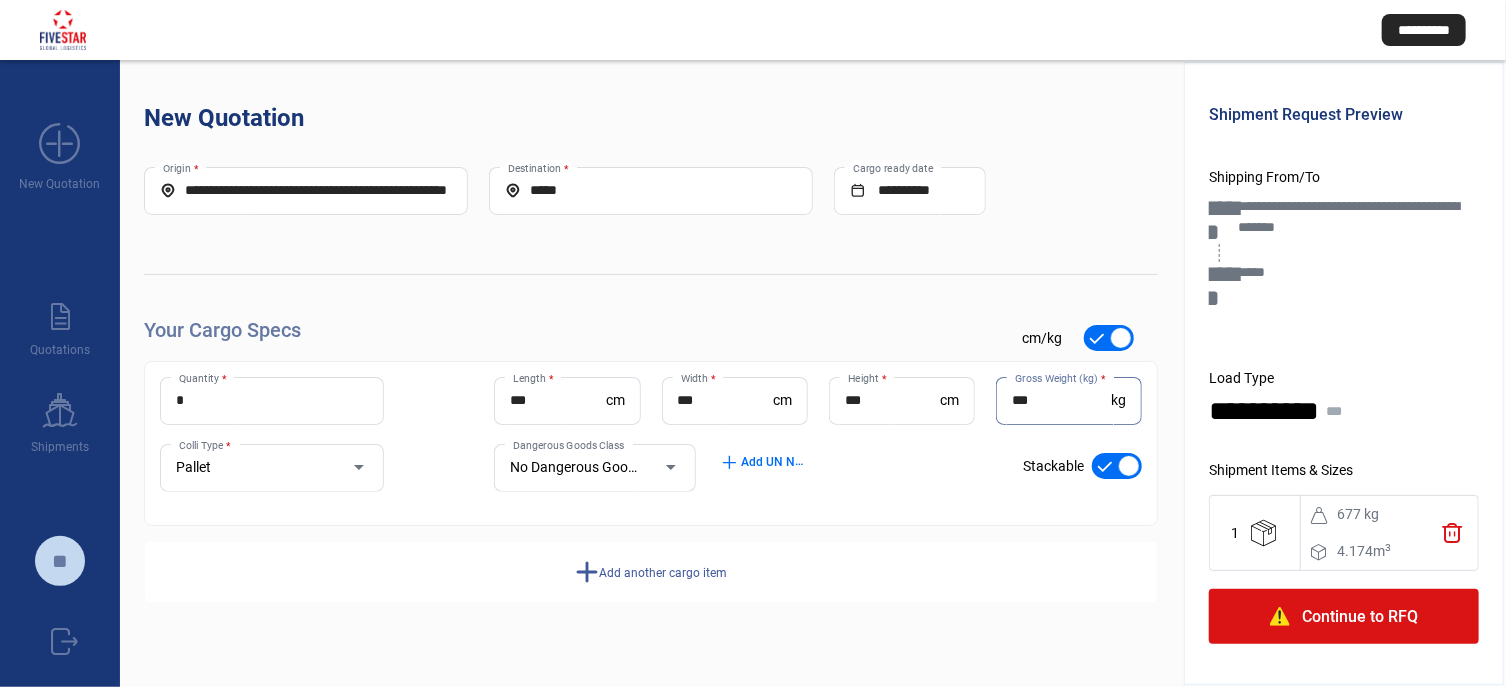 click on "***" at bounding box center [725, 400] 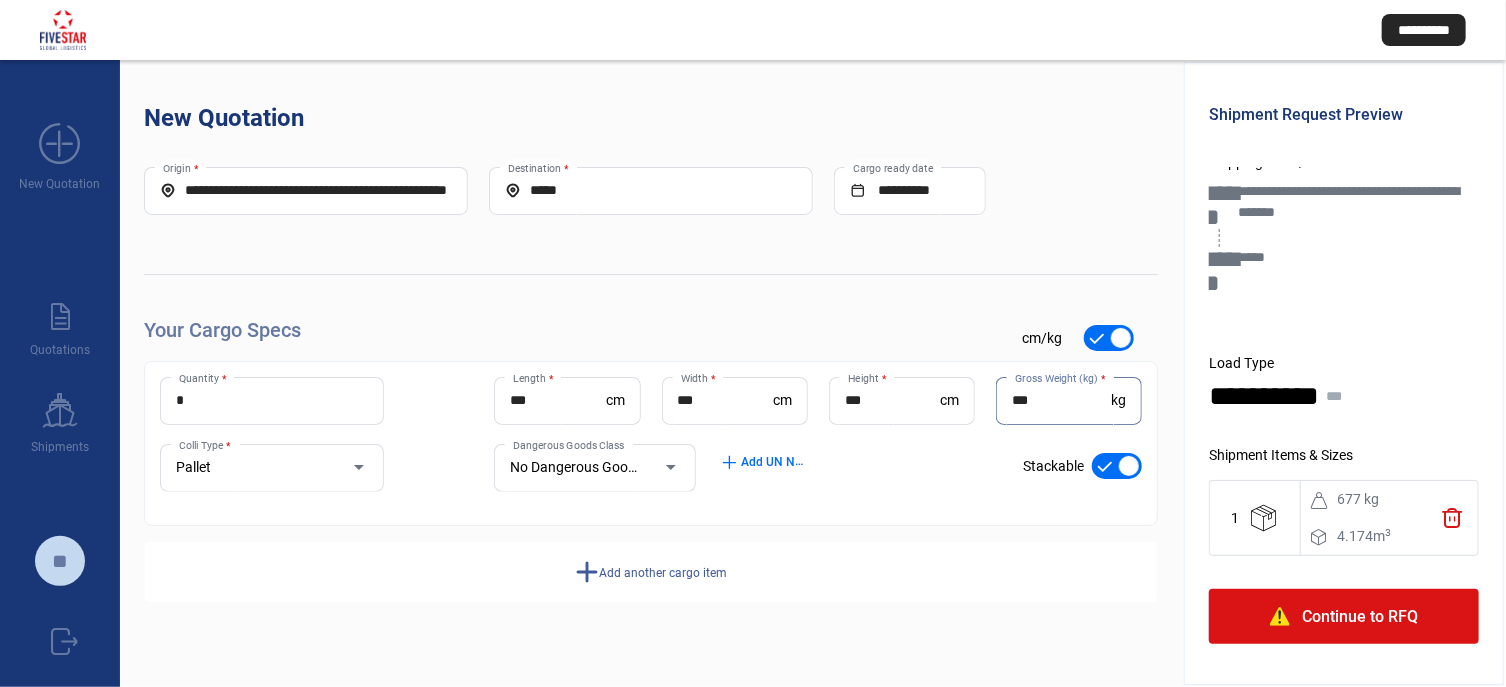 click on "*" at bounding box center [272, 400] 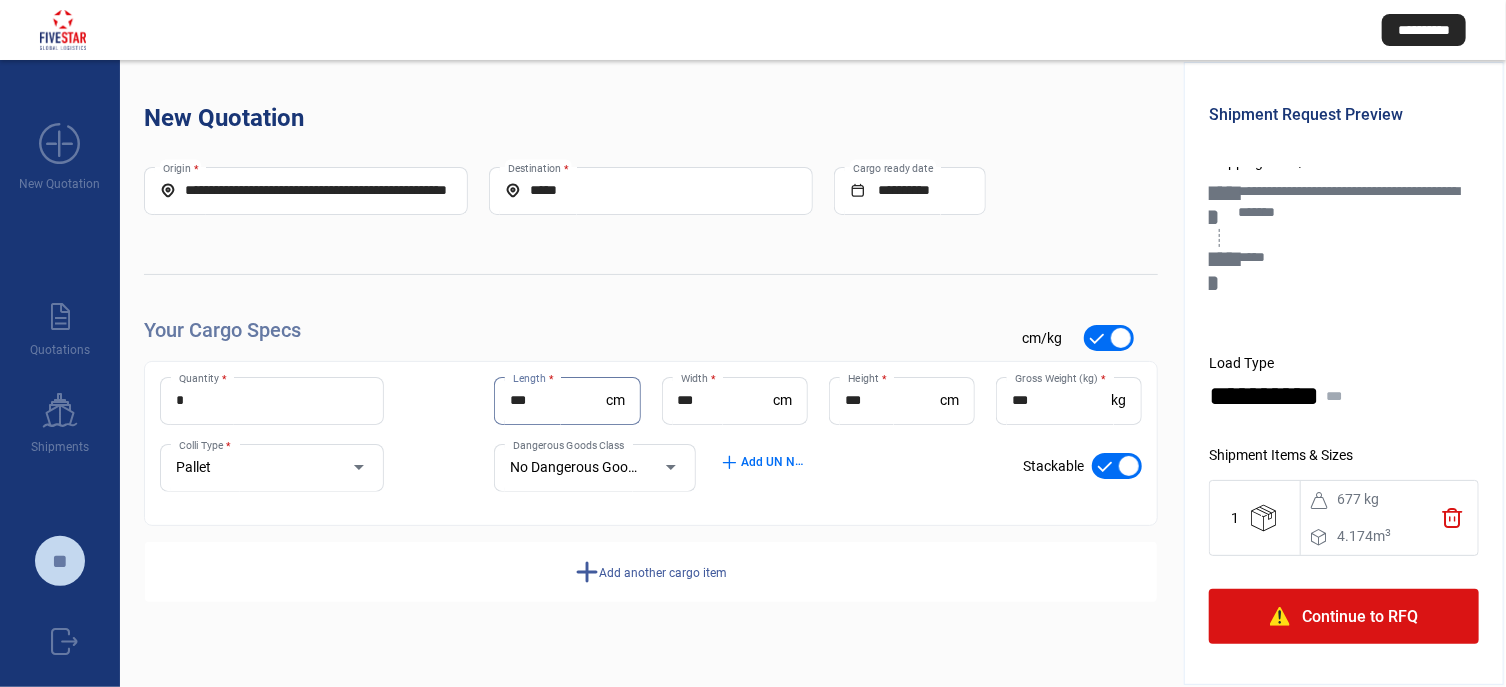 click on "Continue to RFQ" 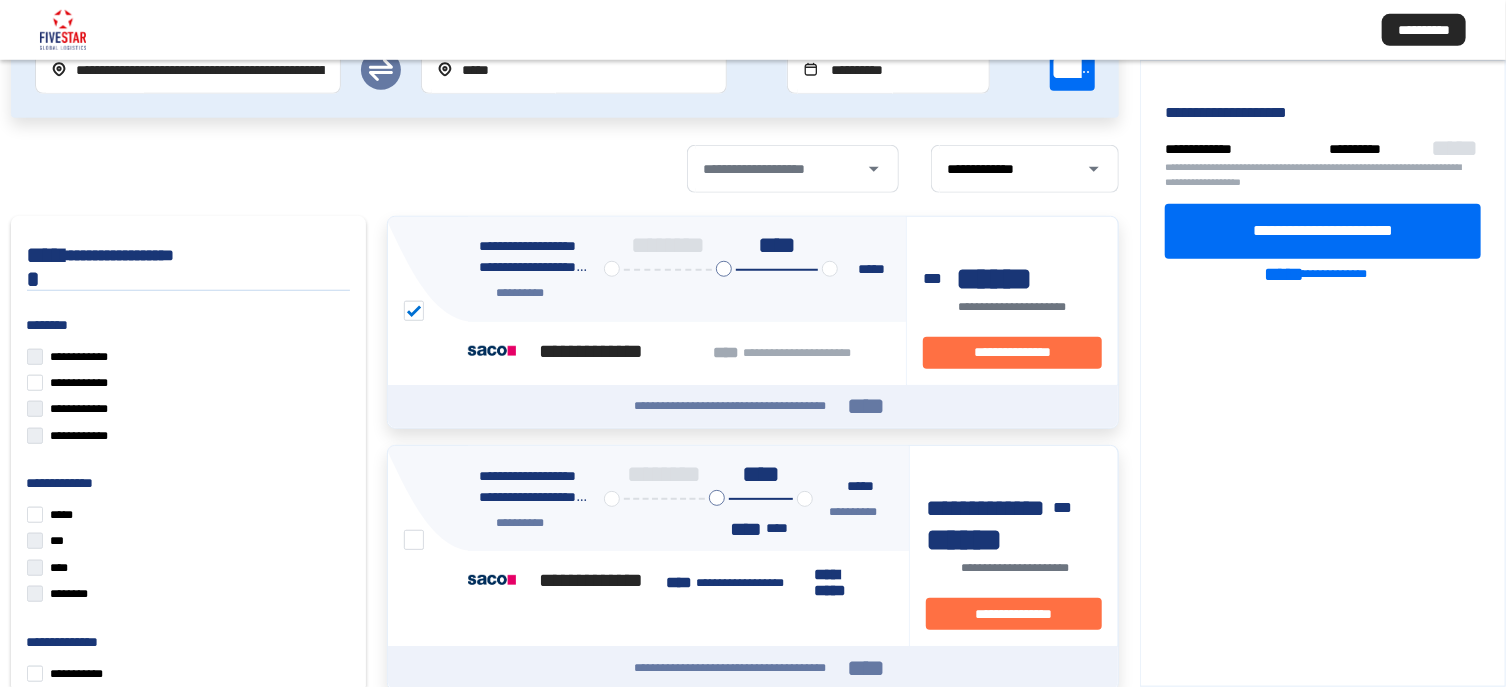 scroll, scrollTop: 279, scrollLeft: 0, axis: vertical 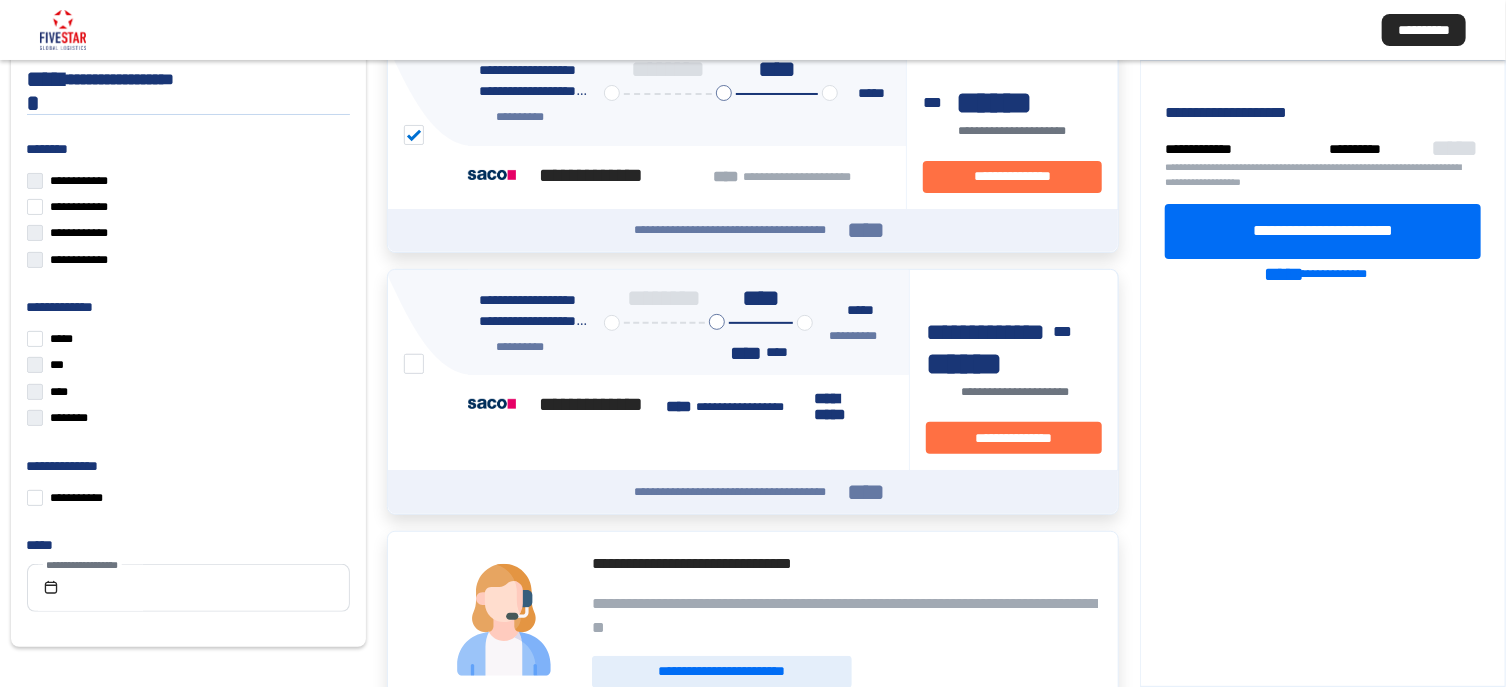 click at bounding box center (414, 364) 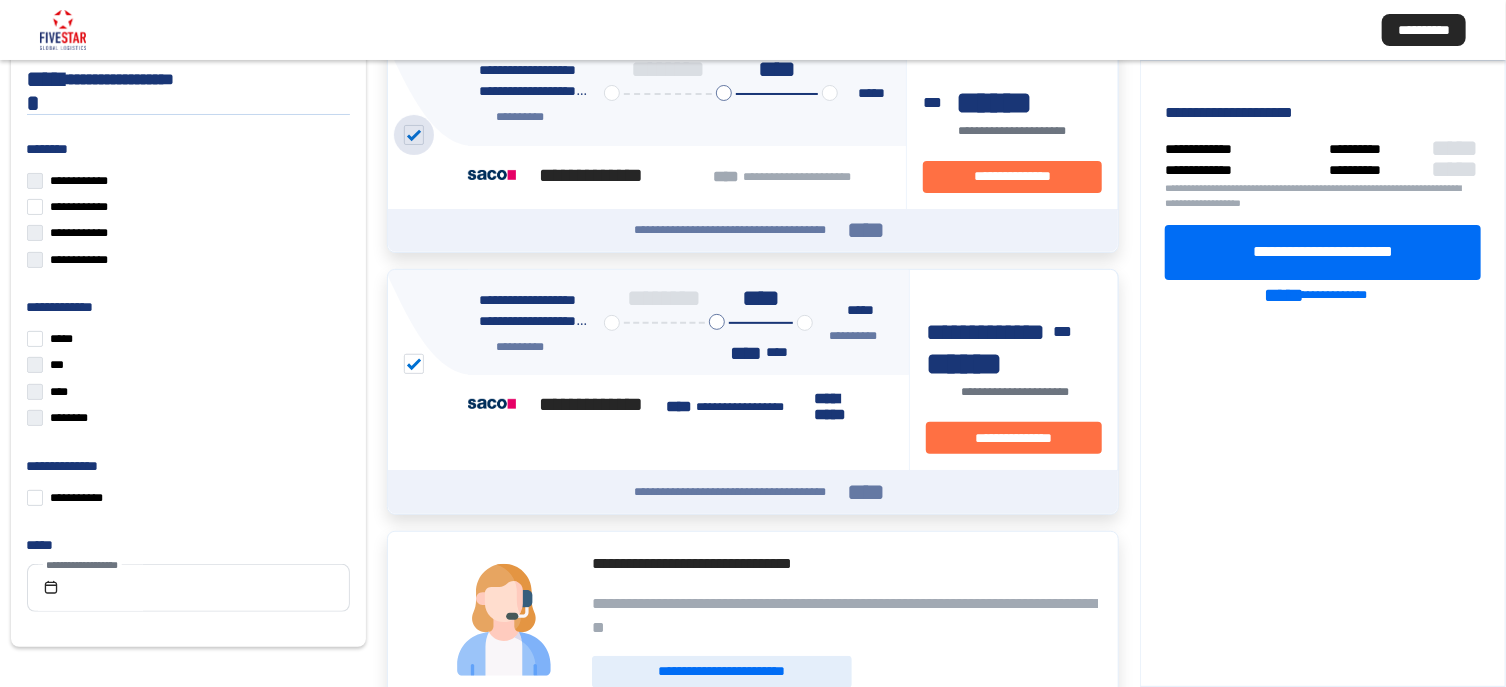 click at bounding box center [414, 135] 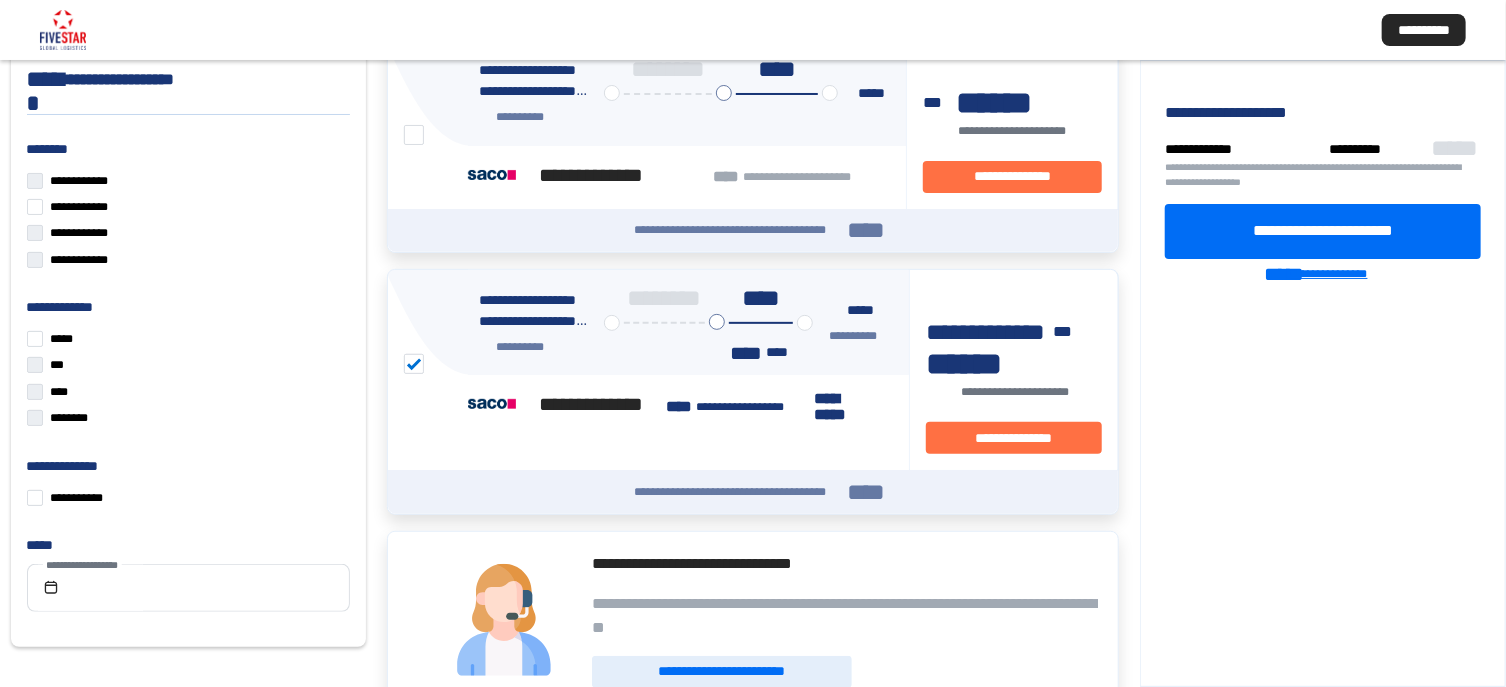 click on "**********" 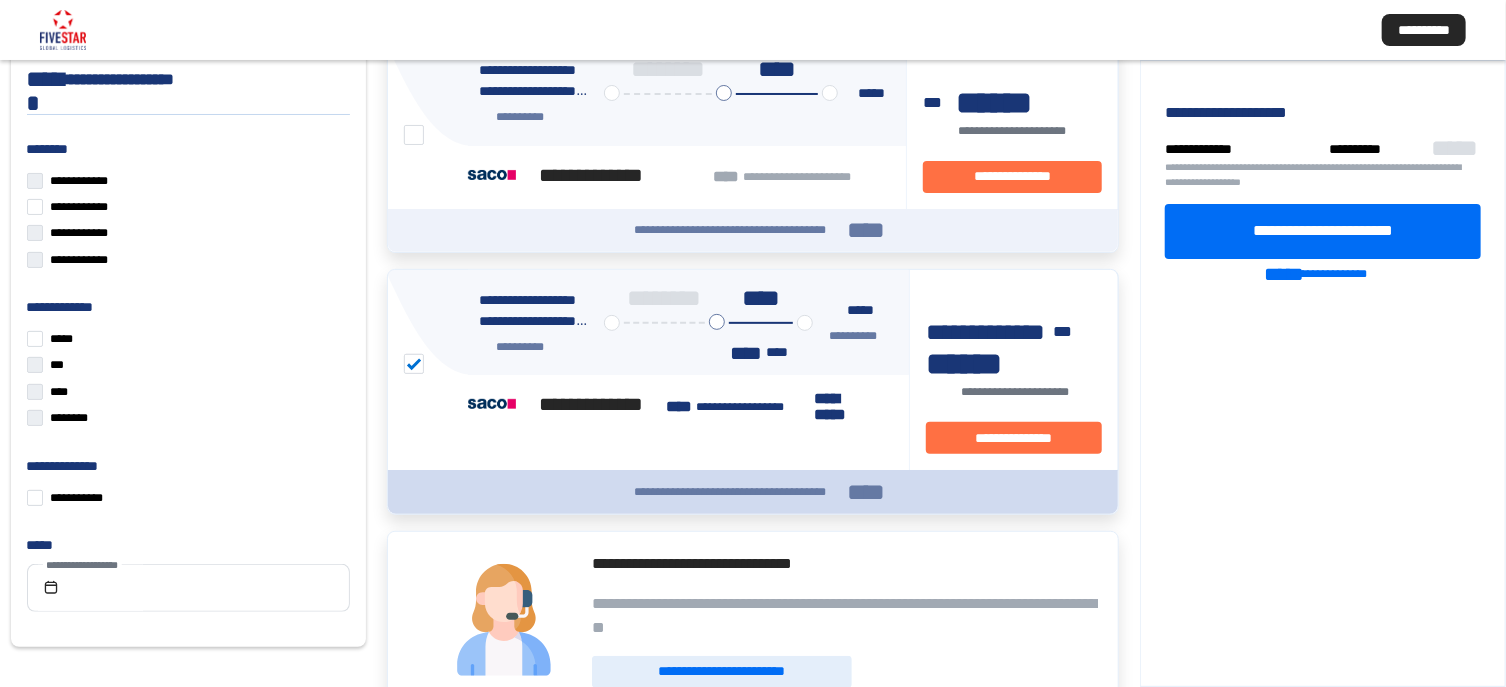 click on "****" 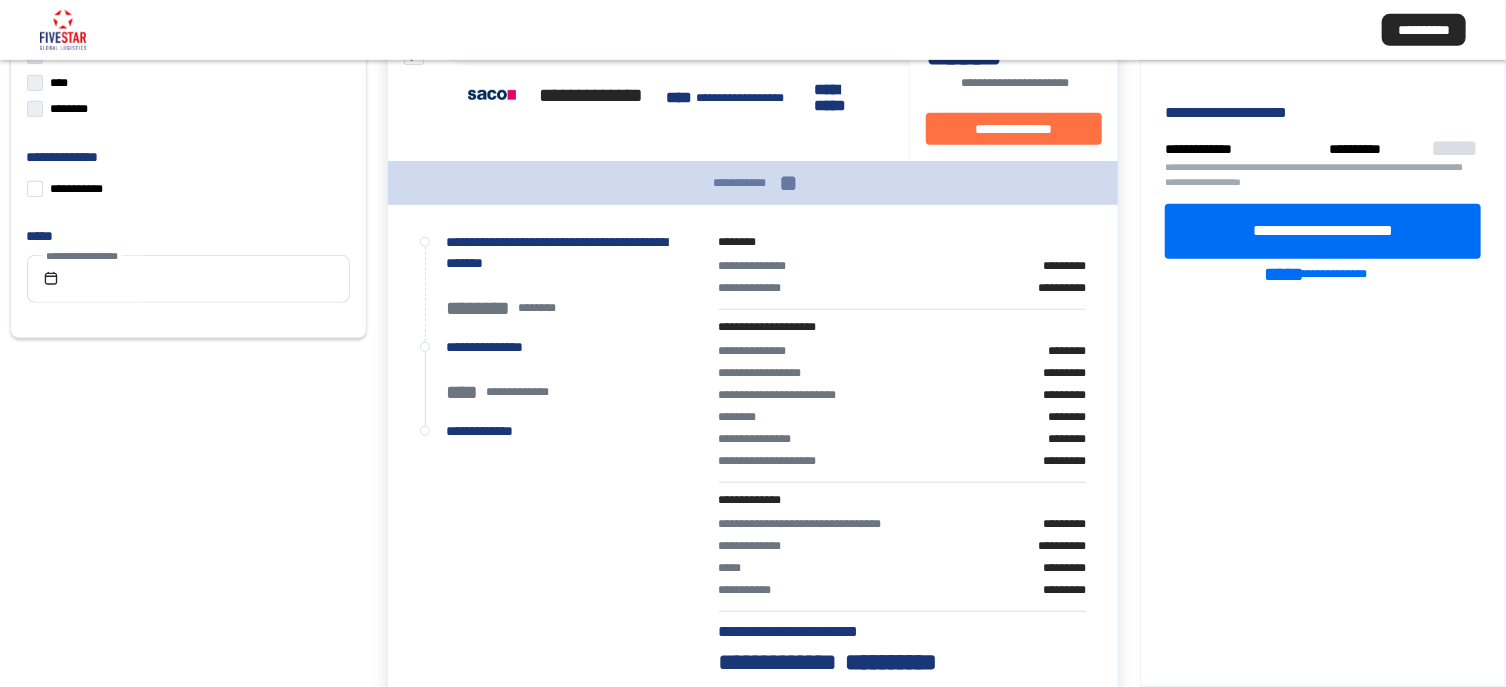 scroll, scrollTop: 600, scrollLeft: 0, axis: vertical 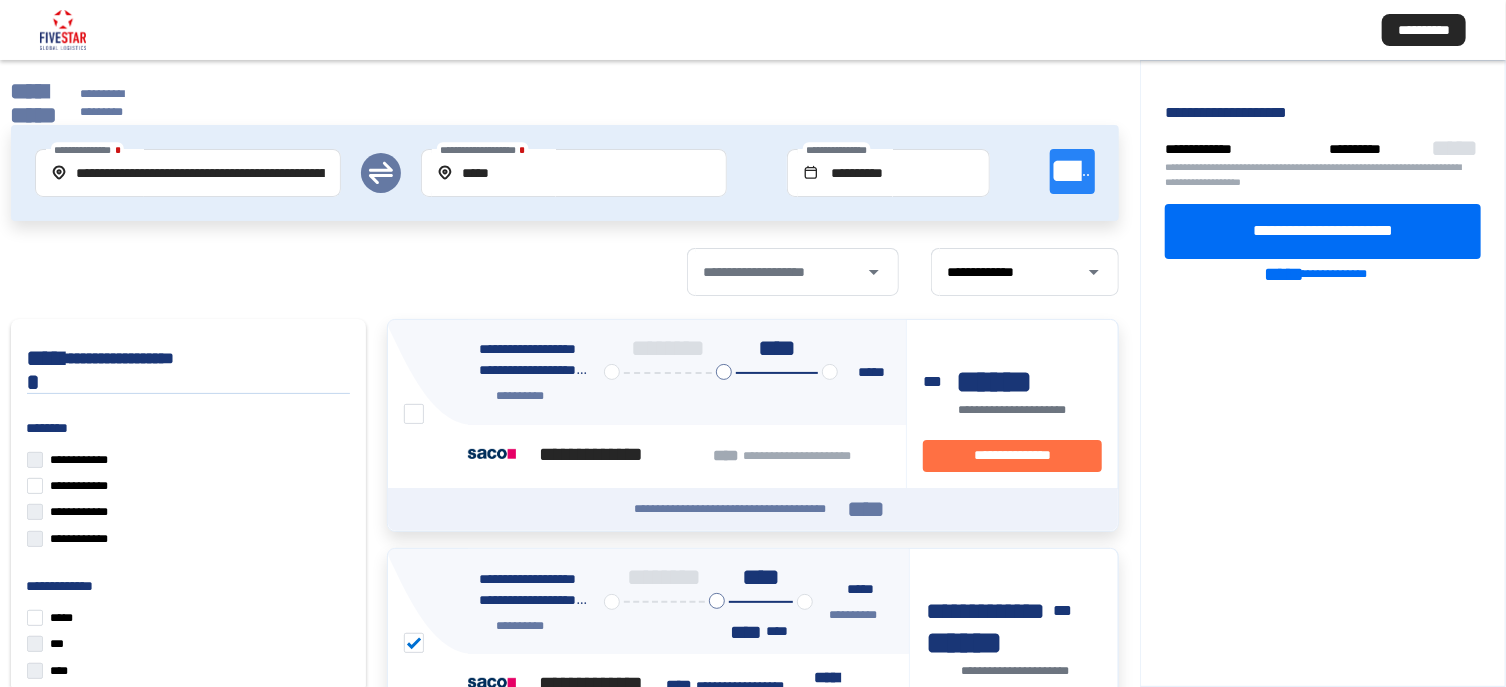 click on "******" 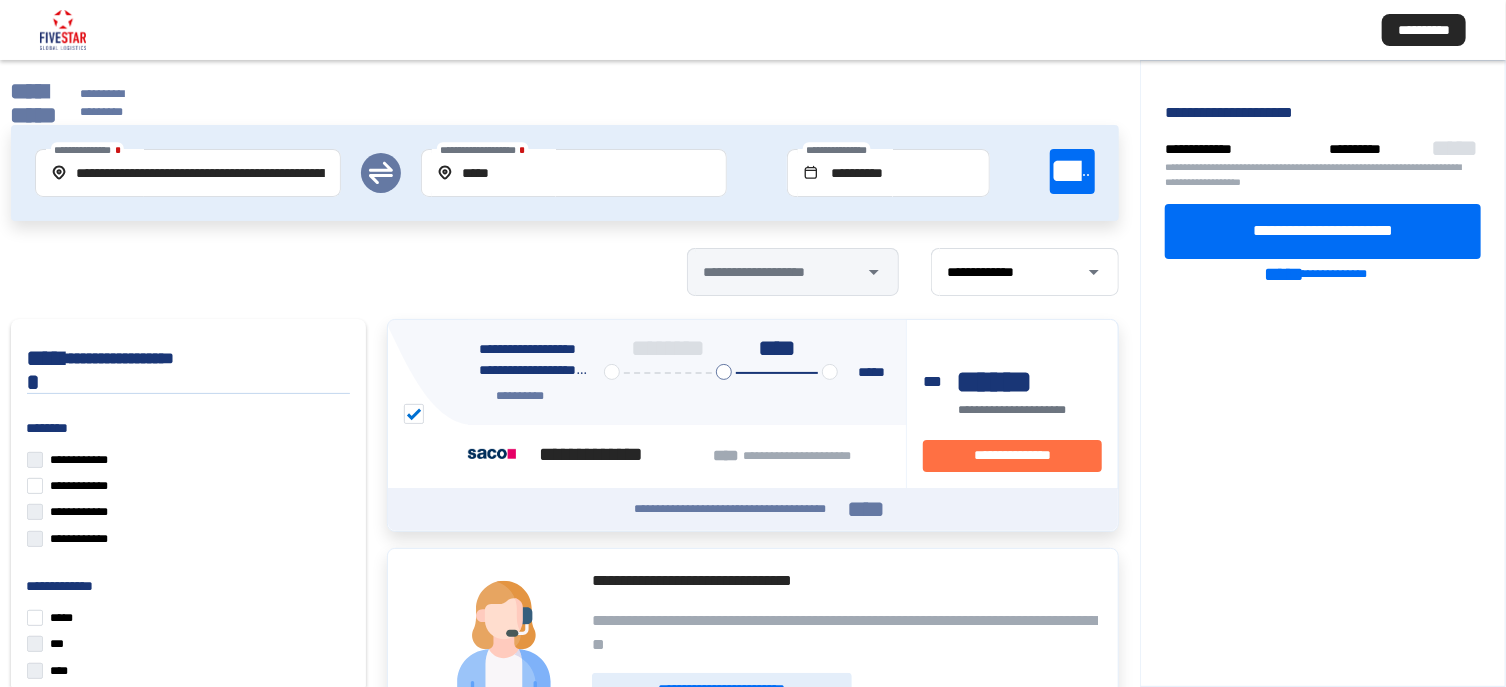 click on "**********" 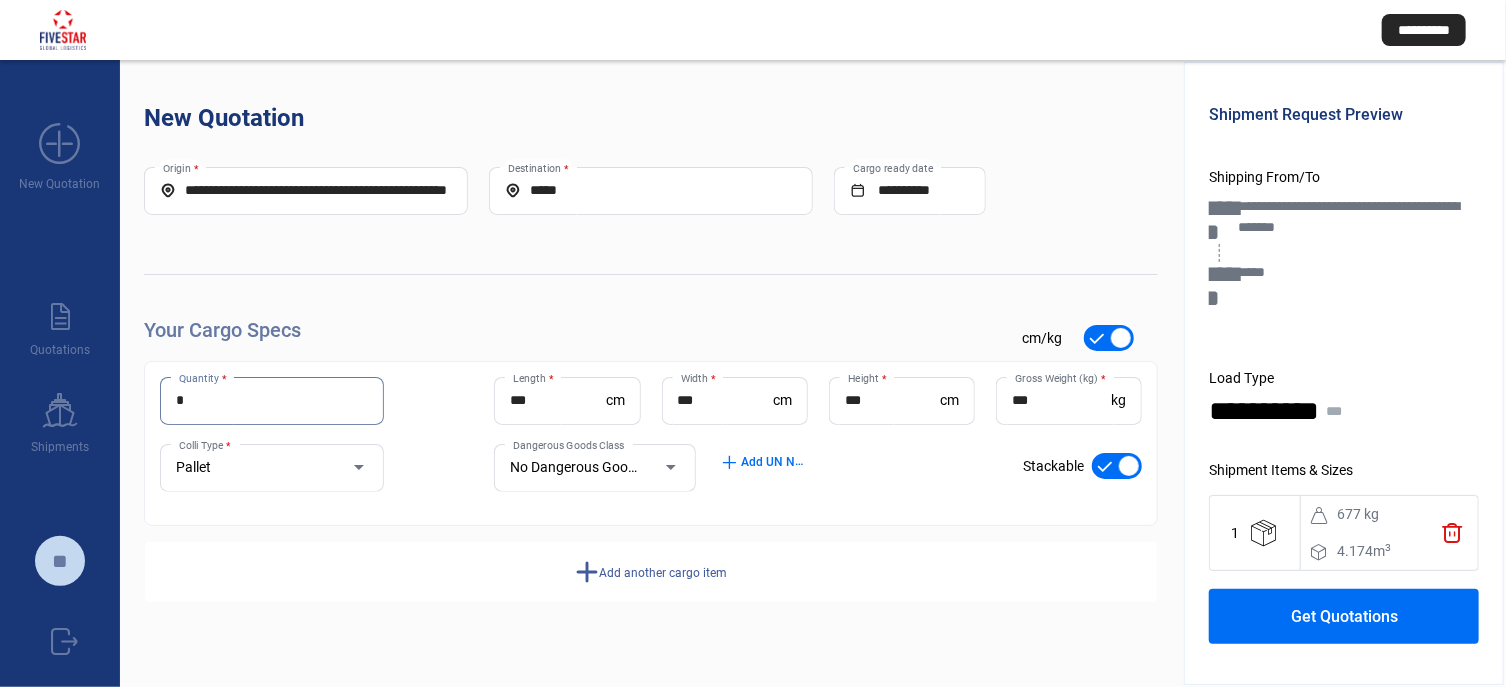 click on "*" at bounding box center [272, 400] 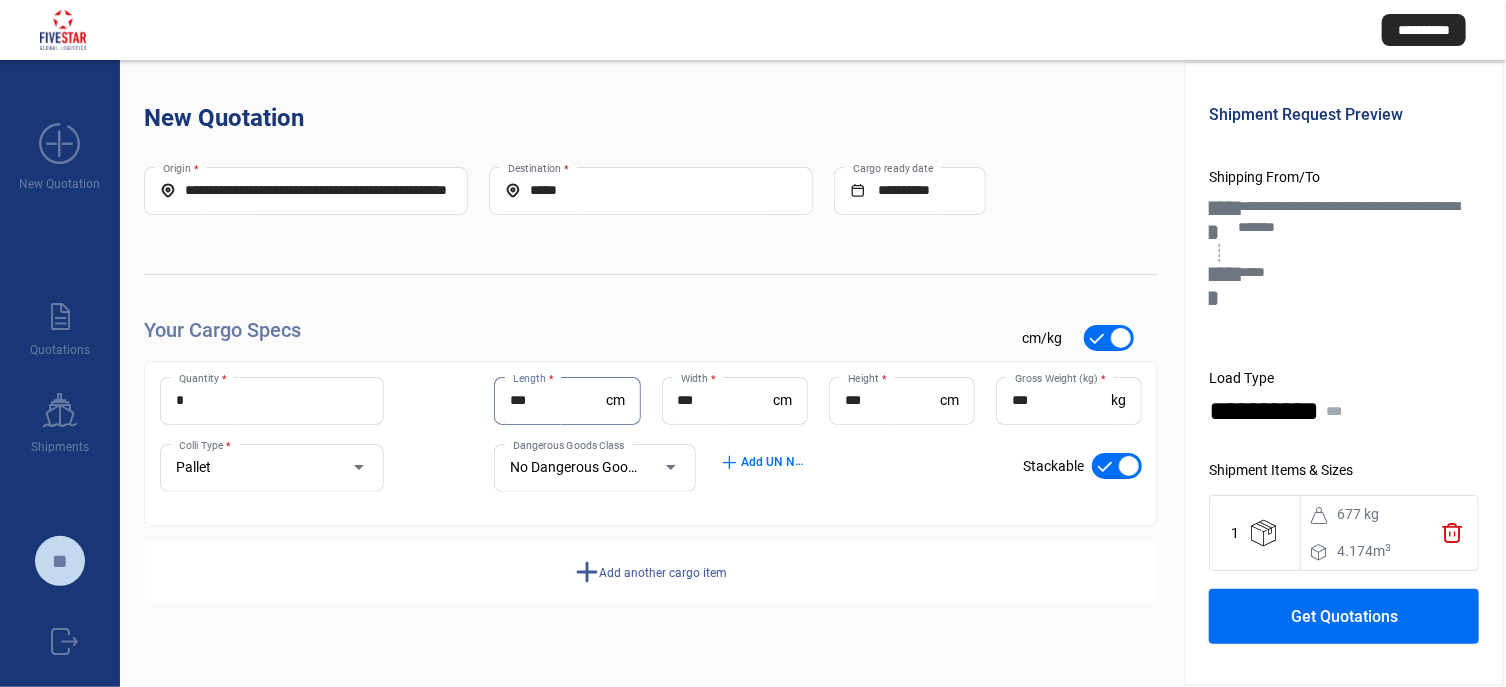 type on "***" 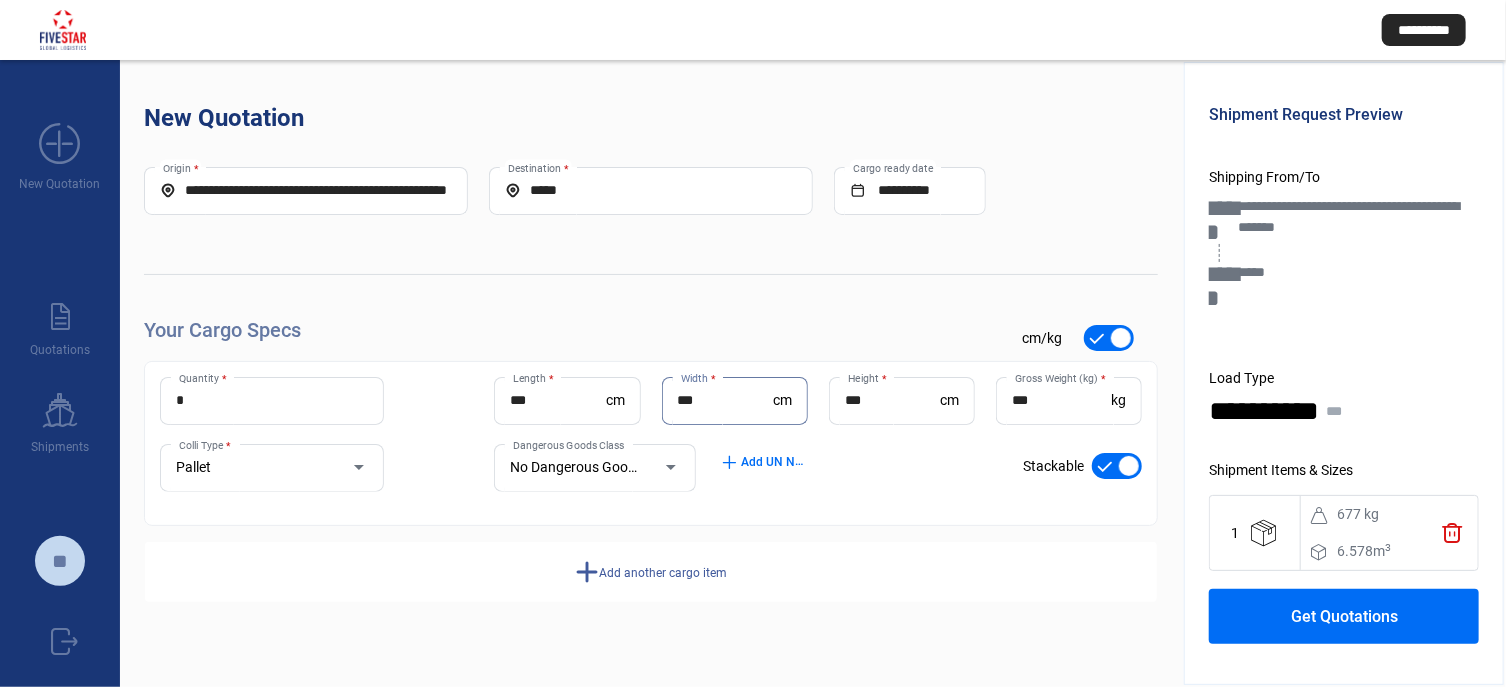 type on "***" 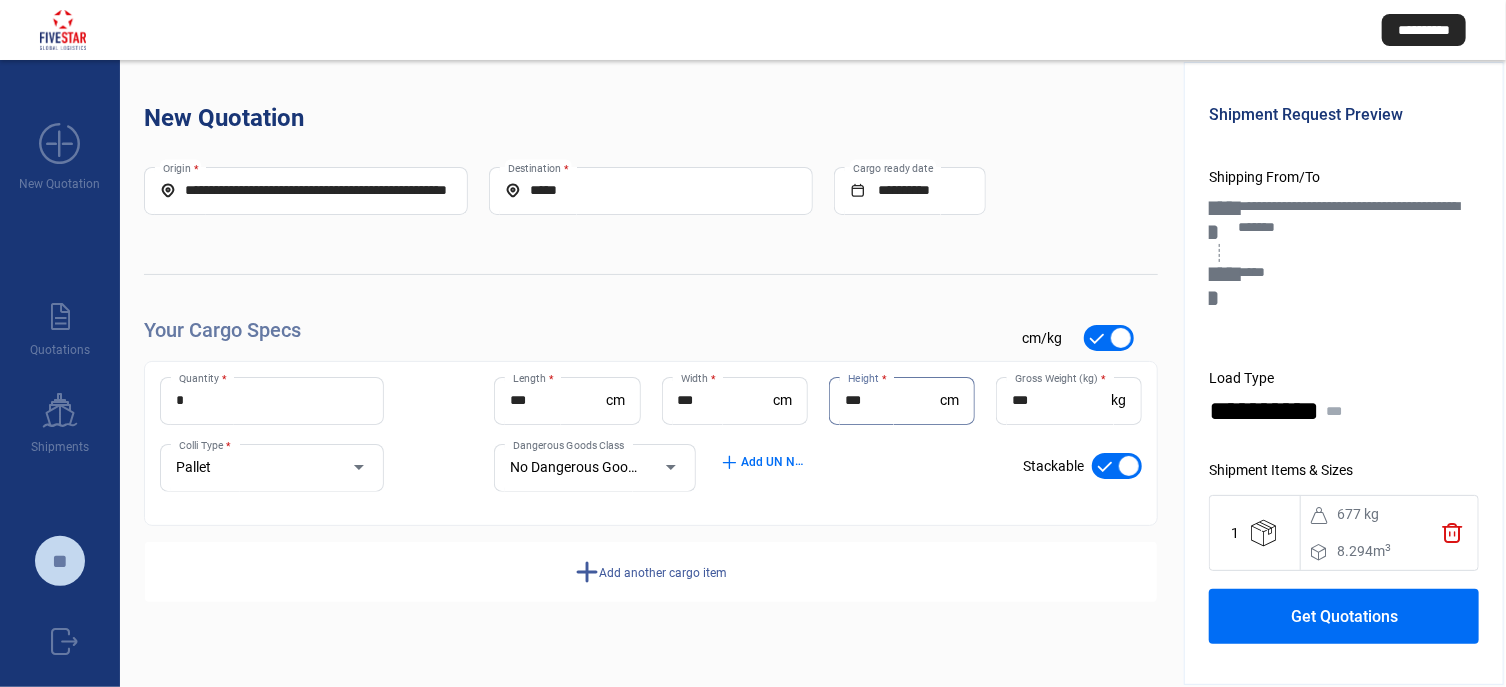 type on "***" 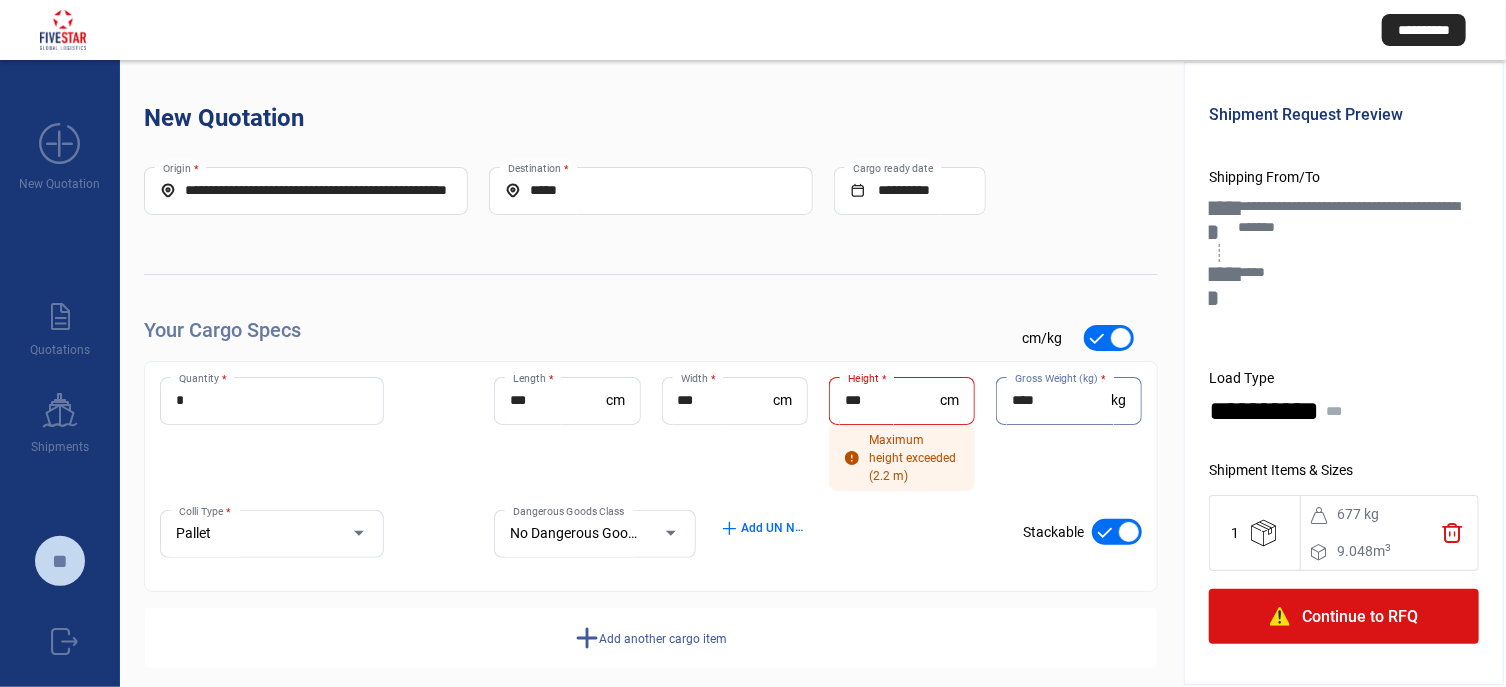 type on "****" 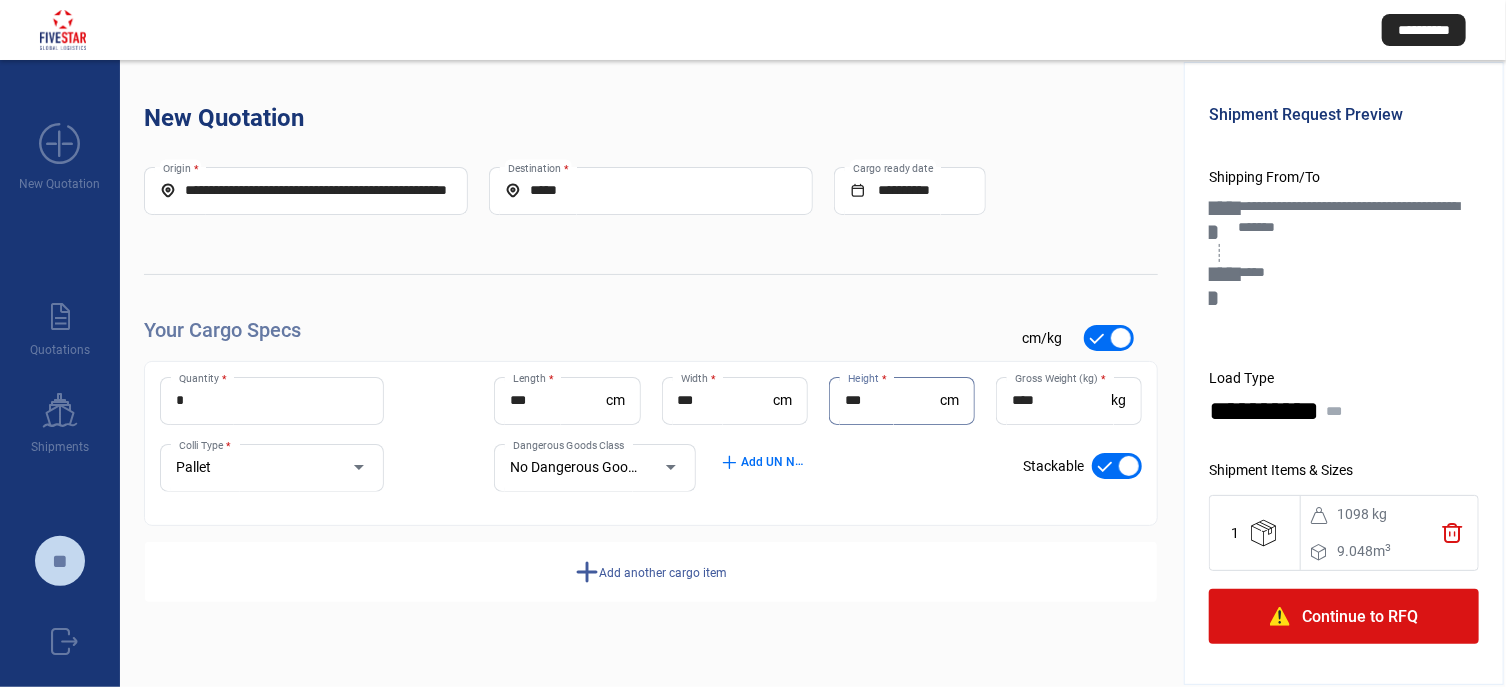 type on "***" 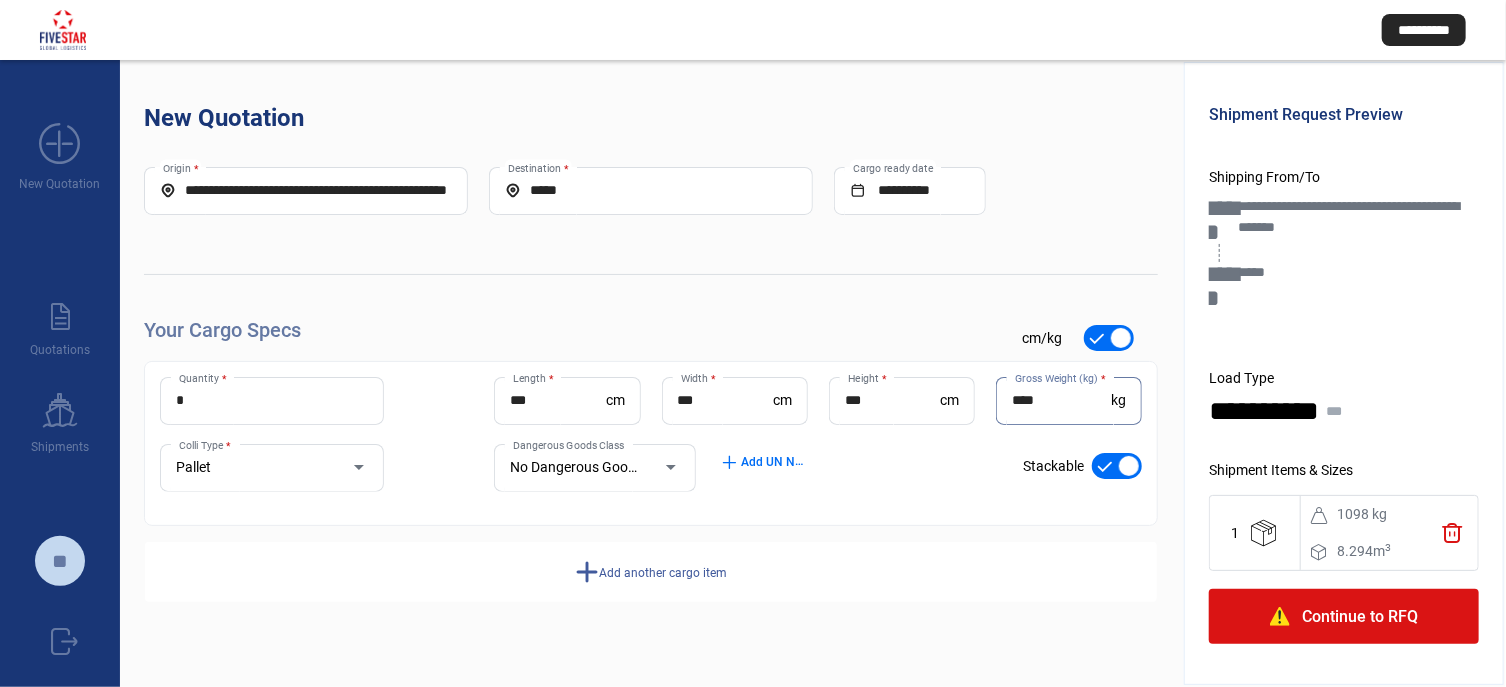 click on "Add another cargo item" 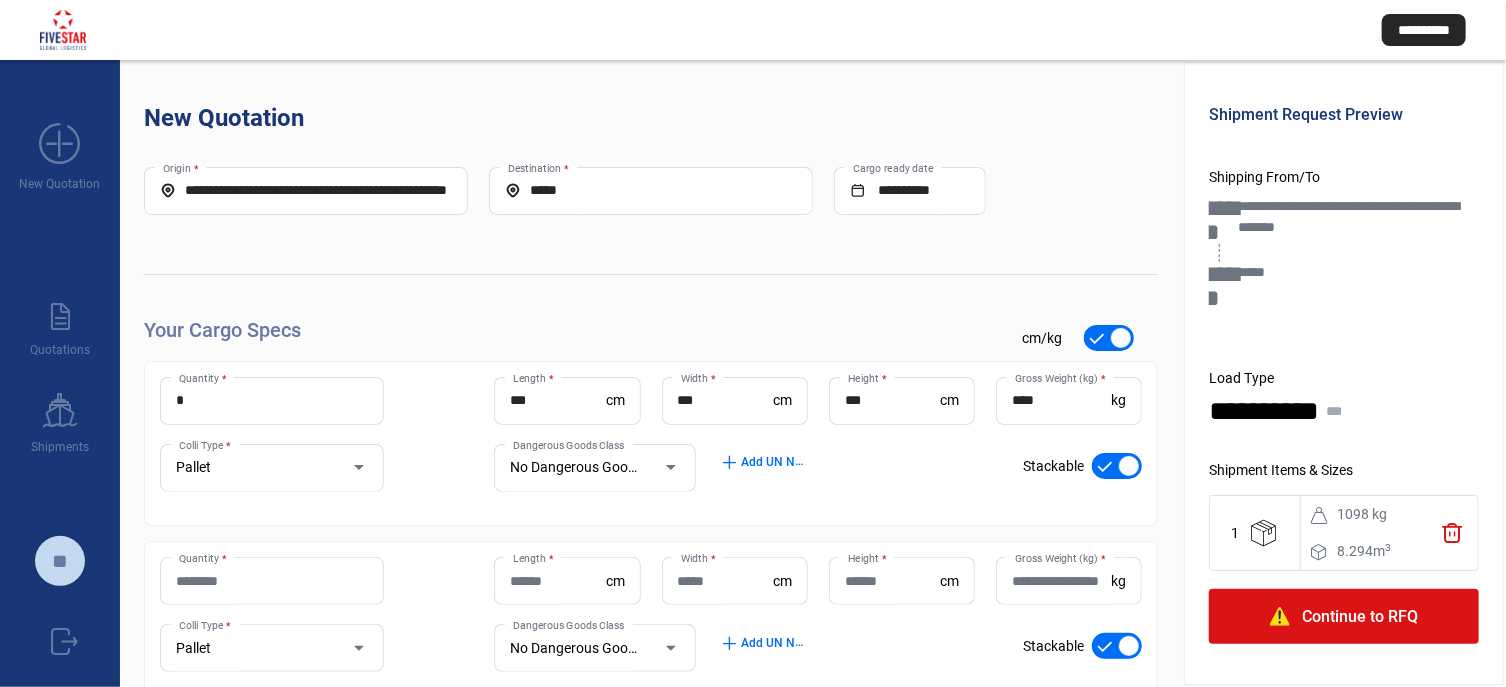 click on "Quantity *" at bounding box center (272, 581) 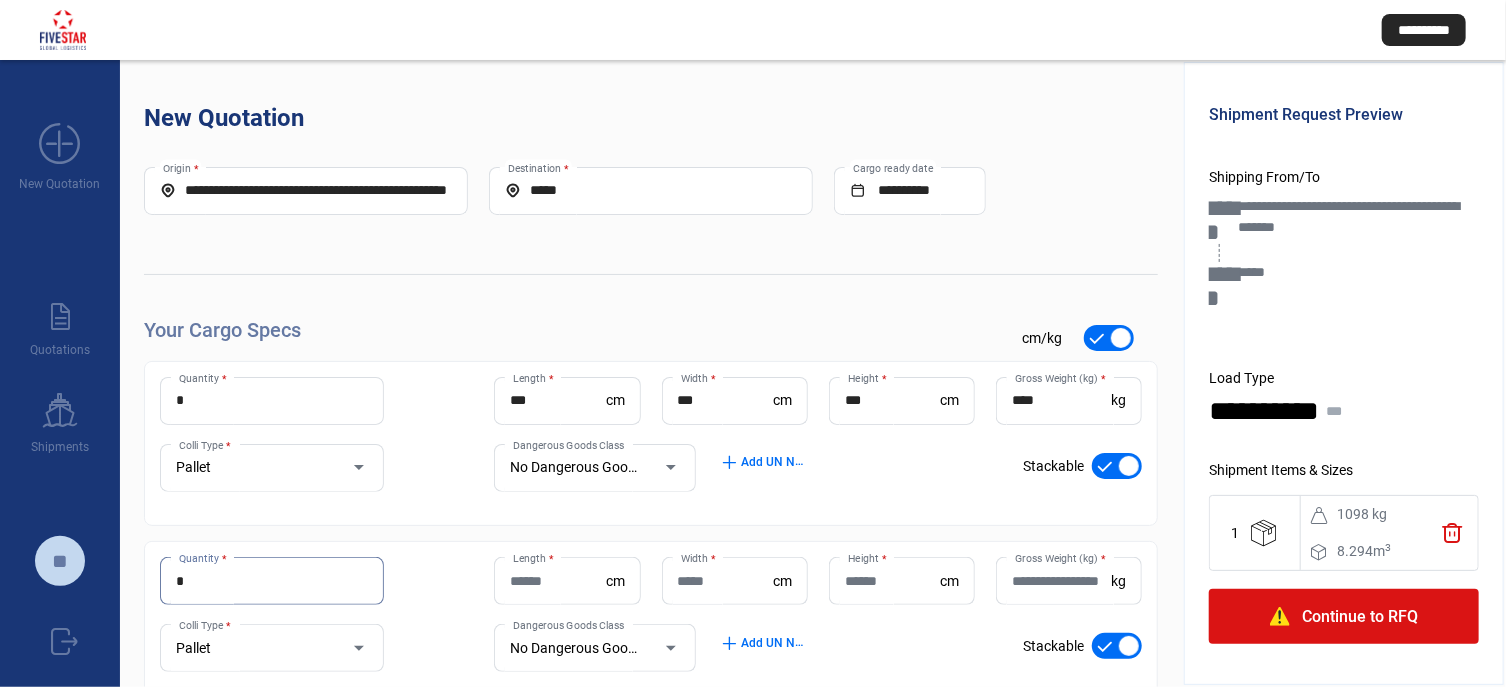 type on "*" 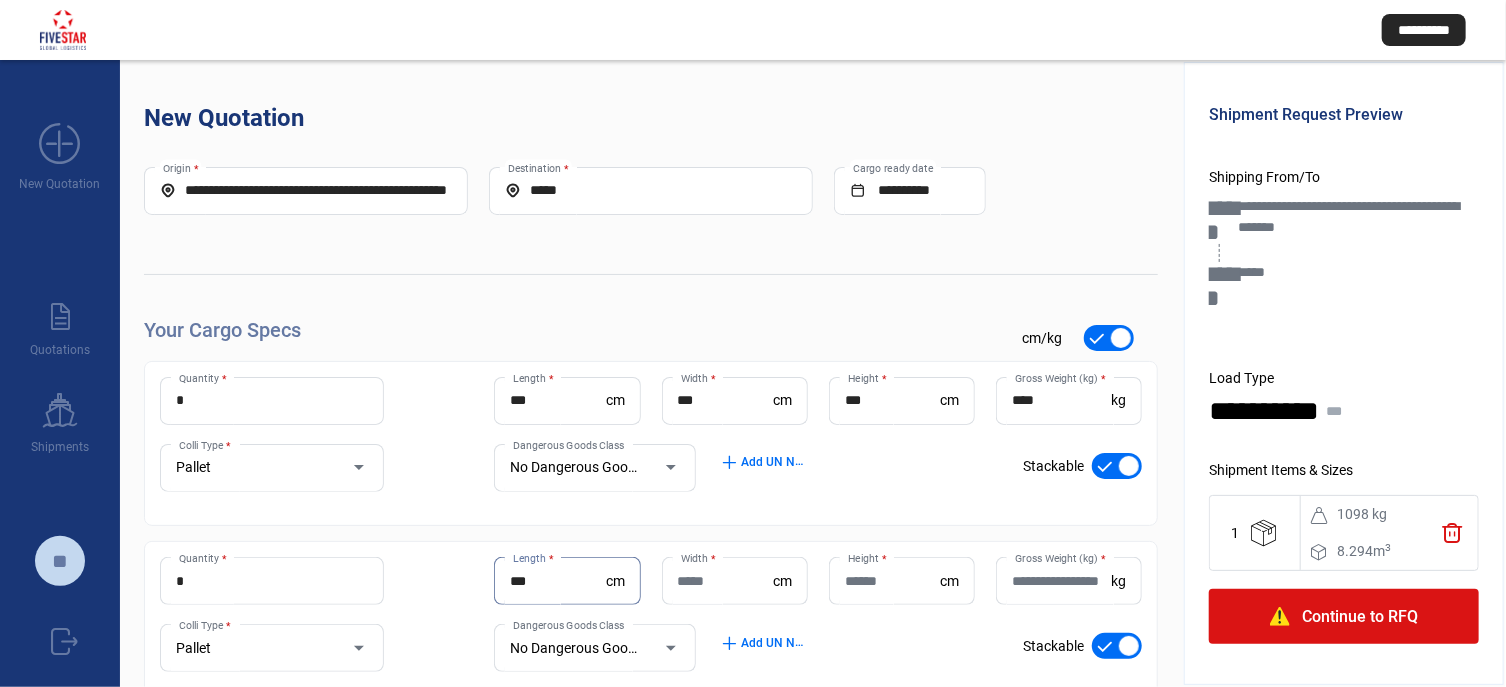 type on "***" 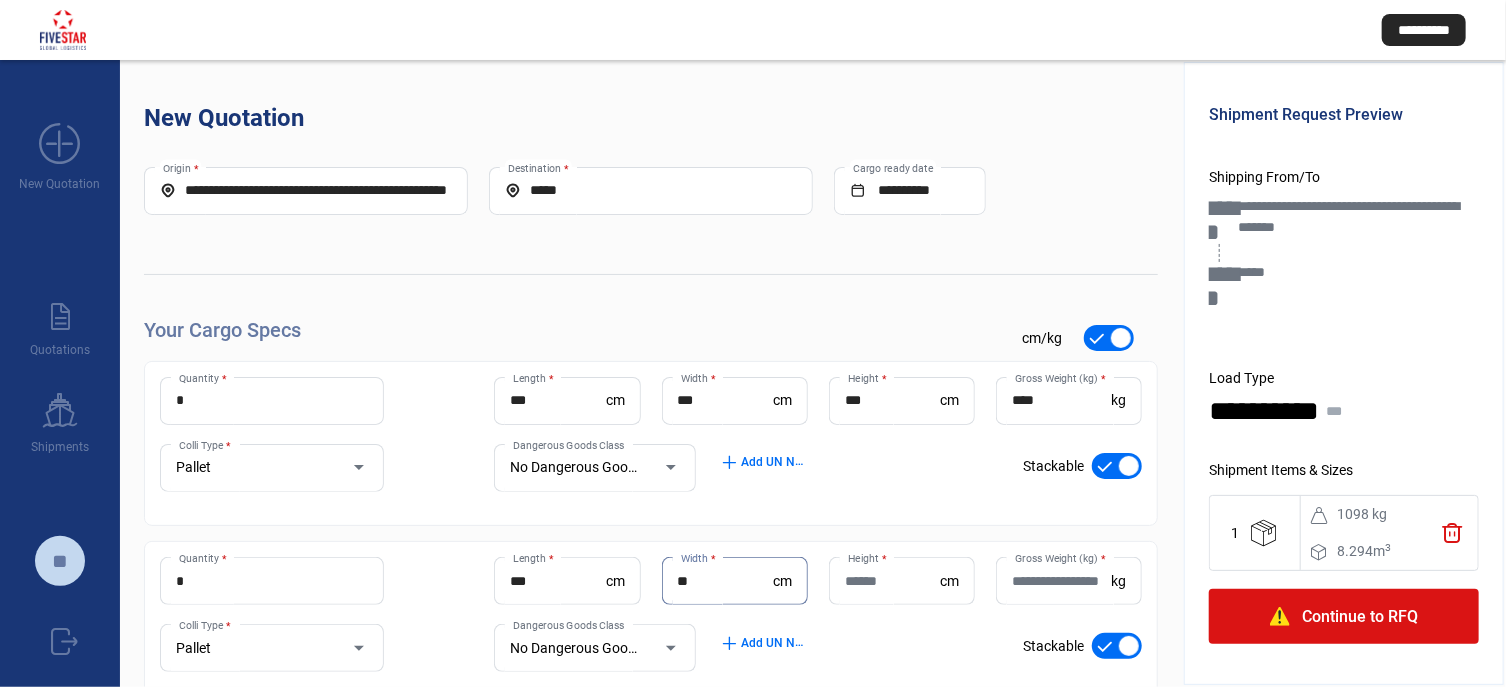 type on "**" 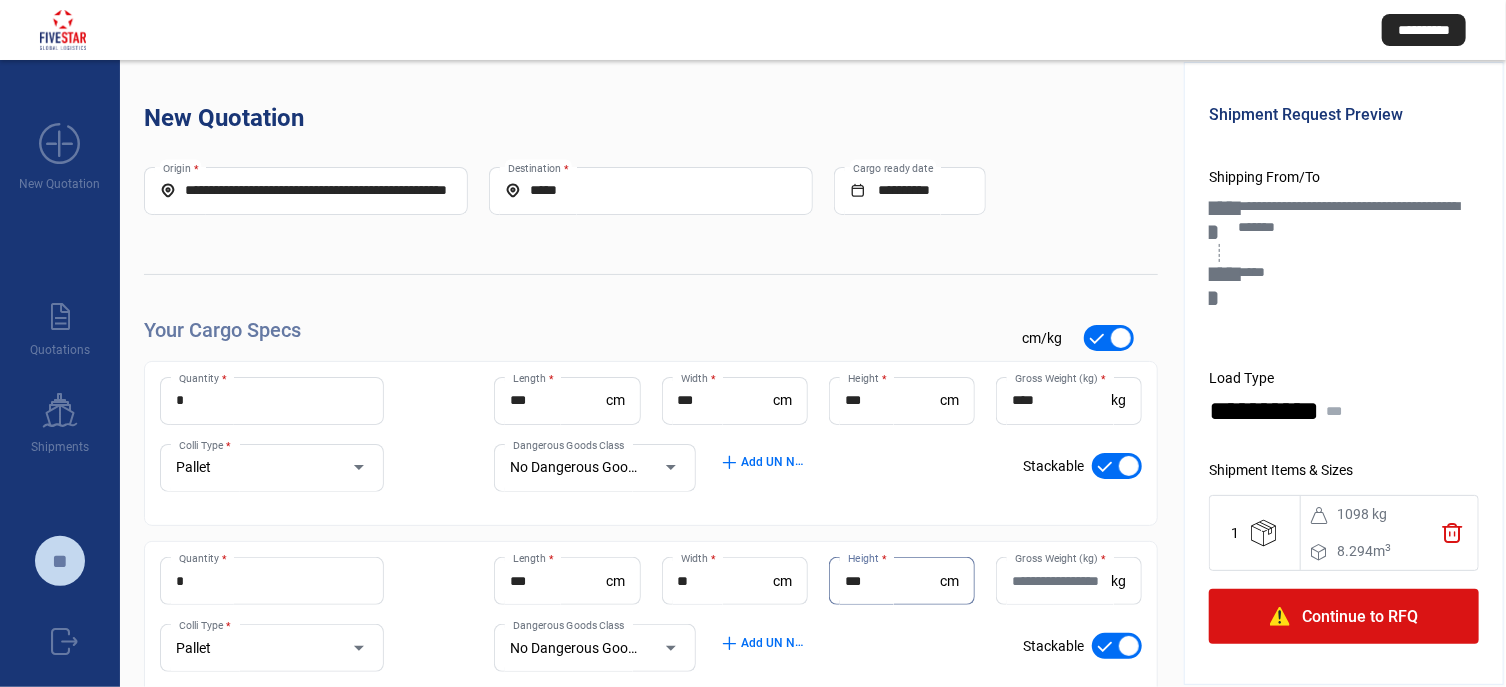 type on "***" 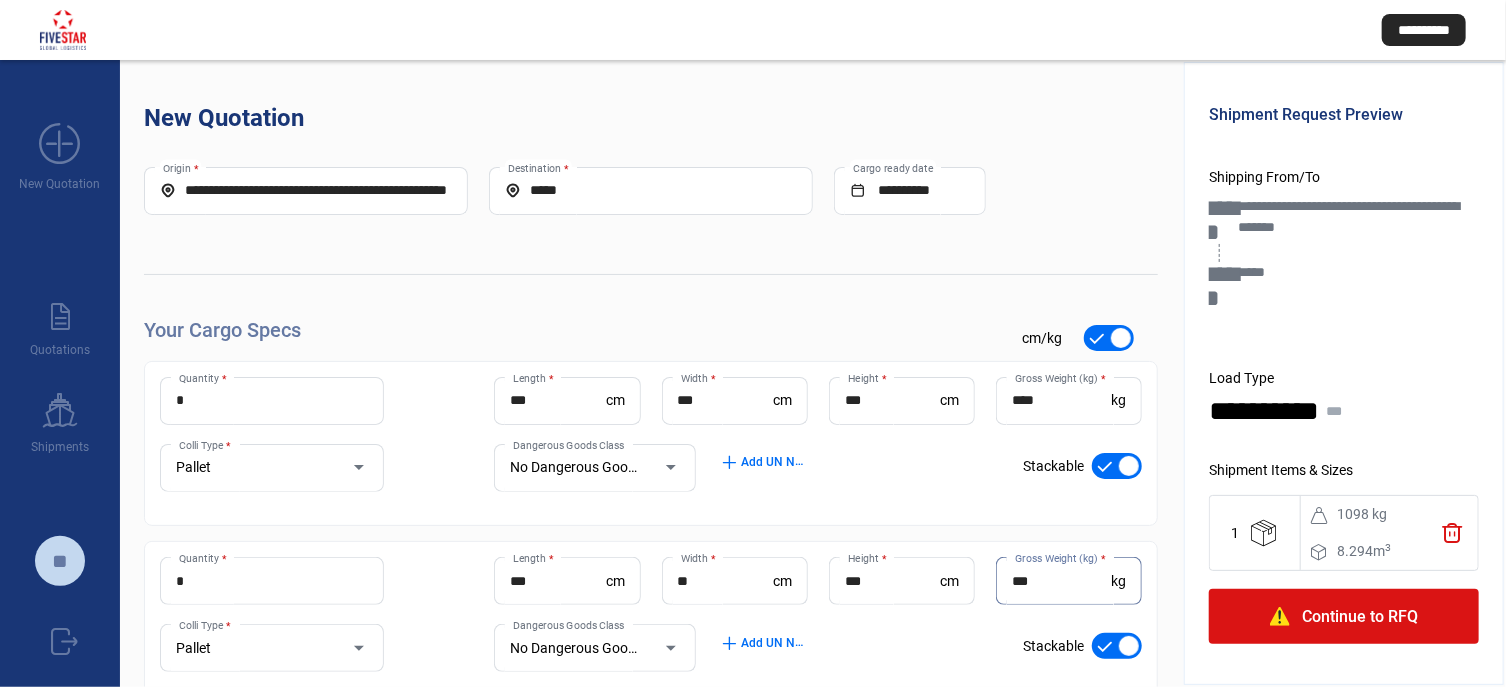 type on "***" 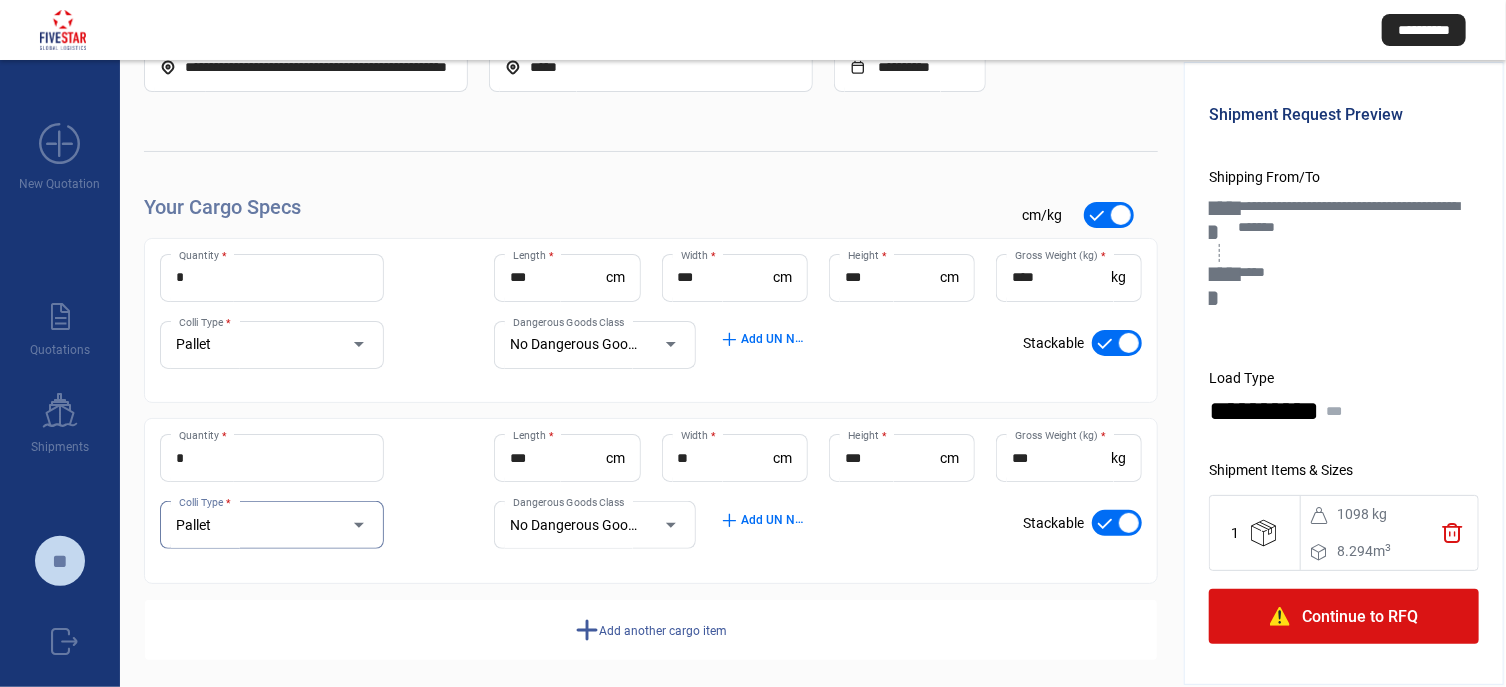 scroll, scrollTop: 137, scrollLeft: 0, axis: vertical 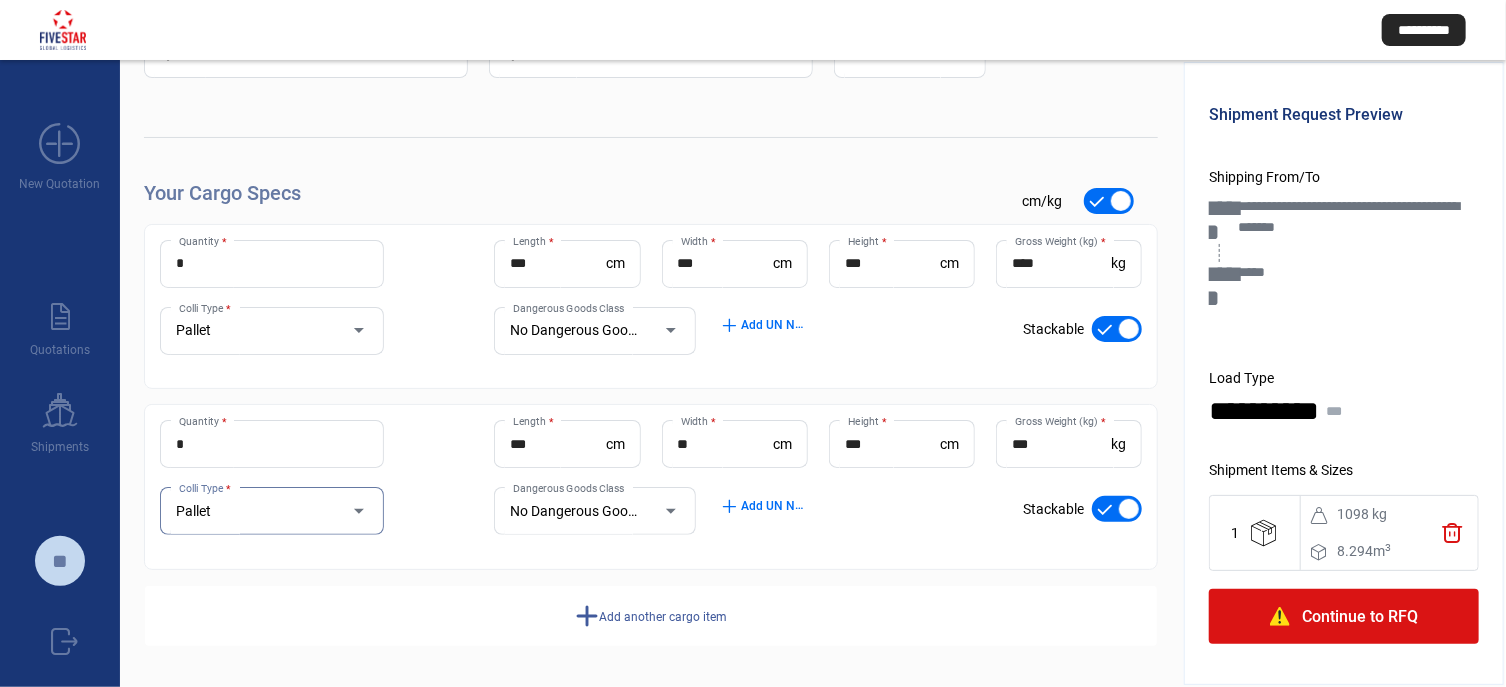 click on "Continue to RFQ" 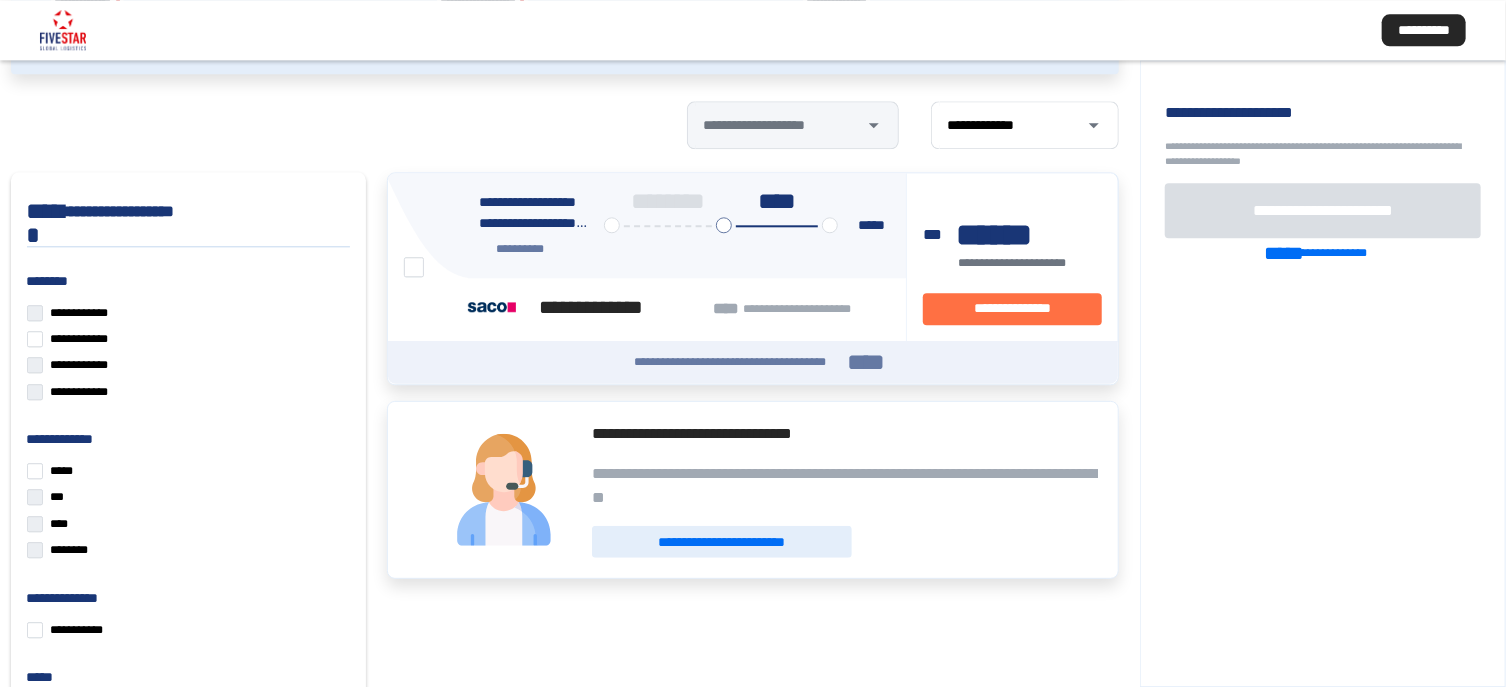 scroll, scrollTop: 107, scrollLeft: 0, axis: vertical 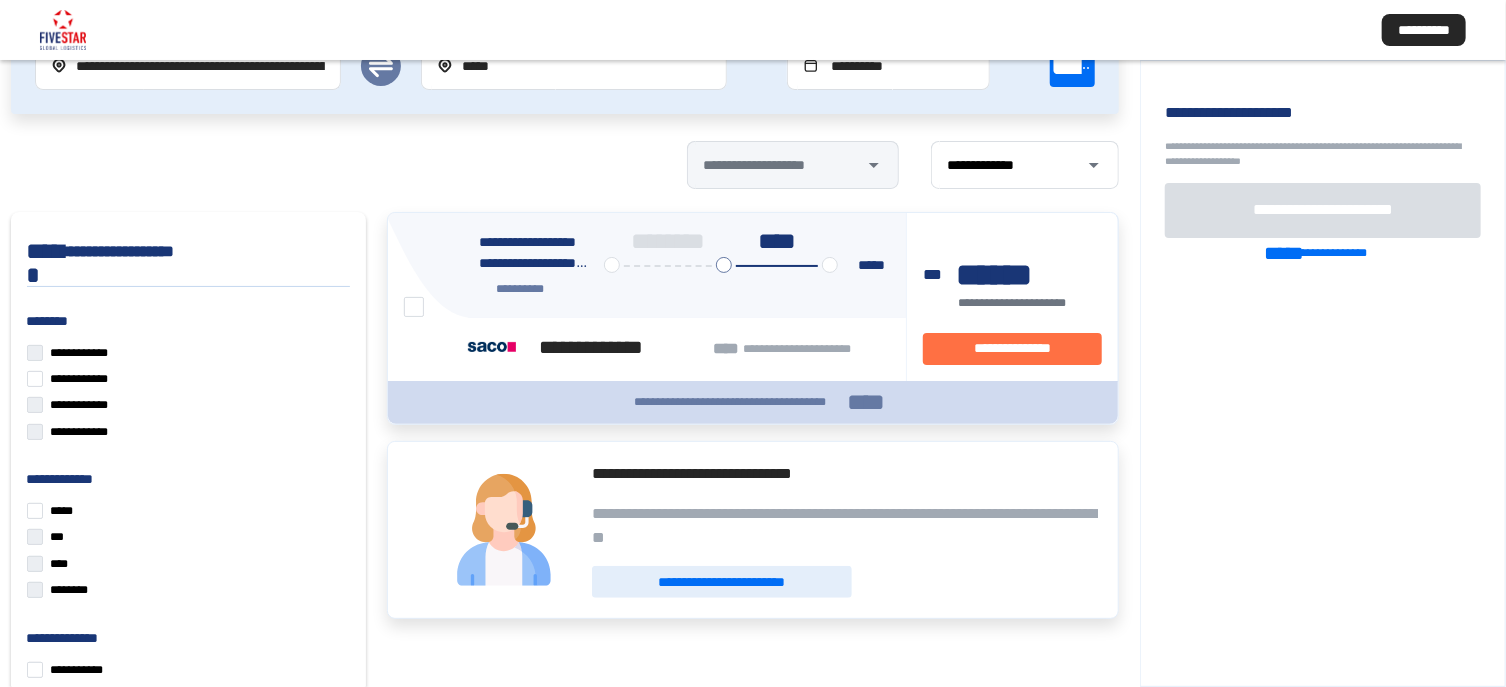 click on "****" 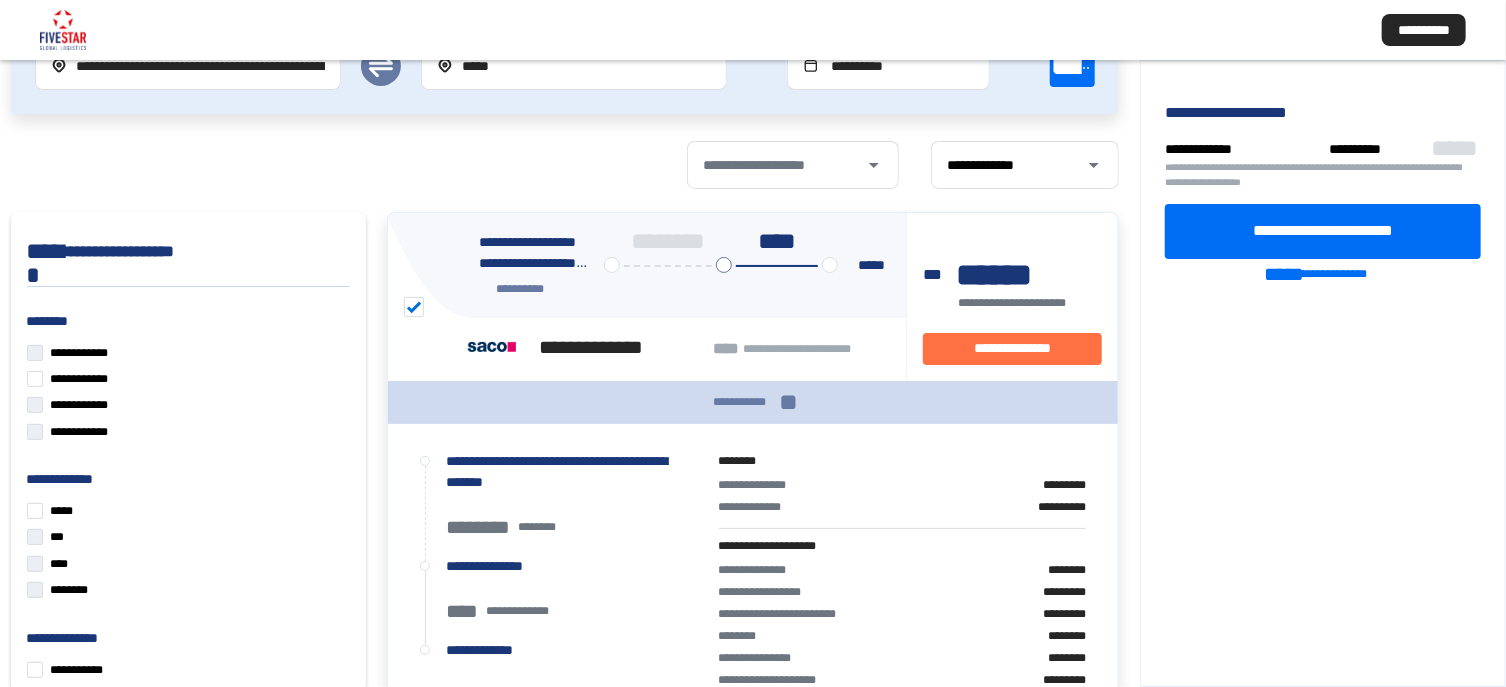 scroll, scrollTop: 0, scrollLeft: 0, axis: both 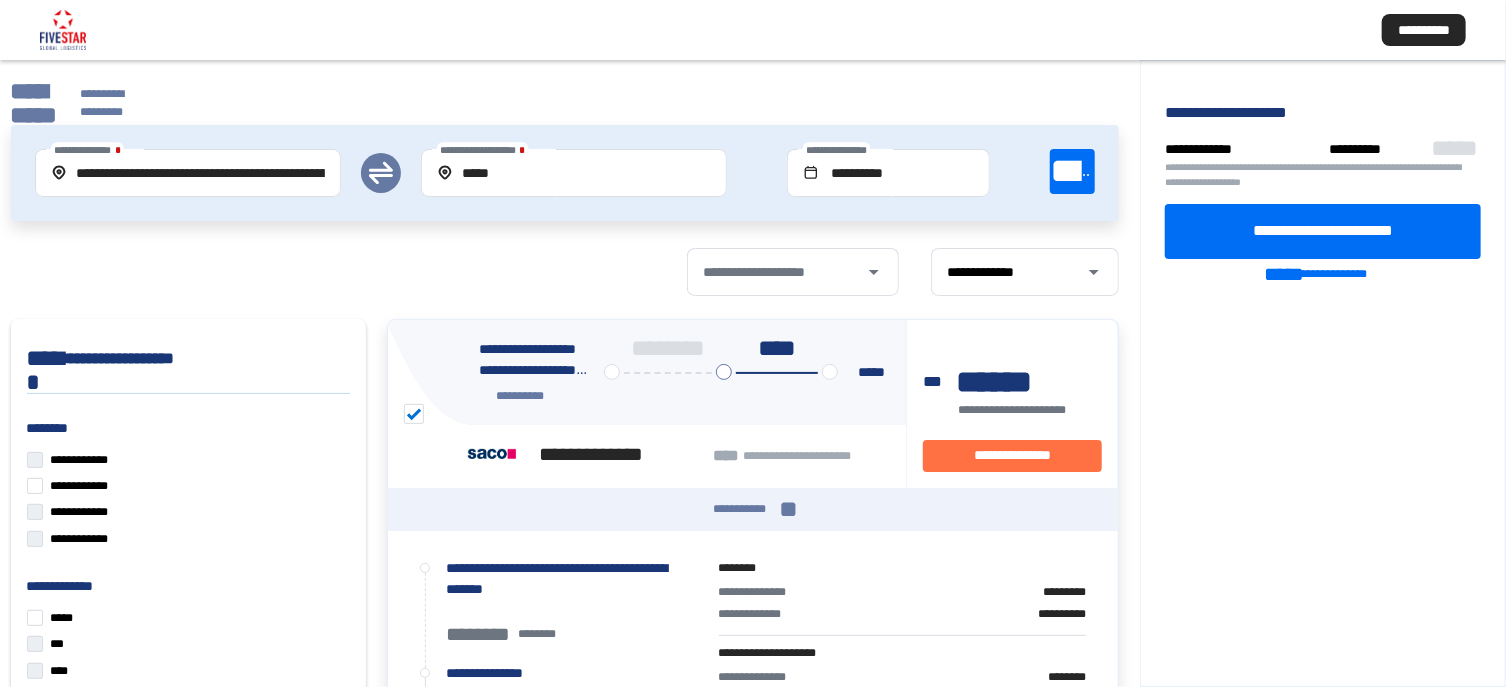 click at bounding box center [414, 414] 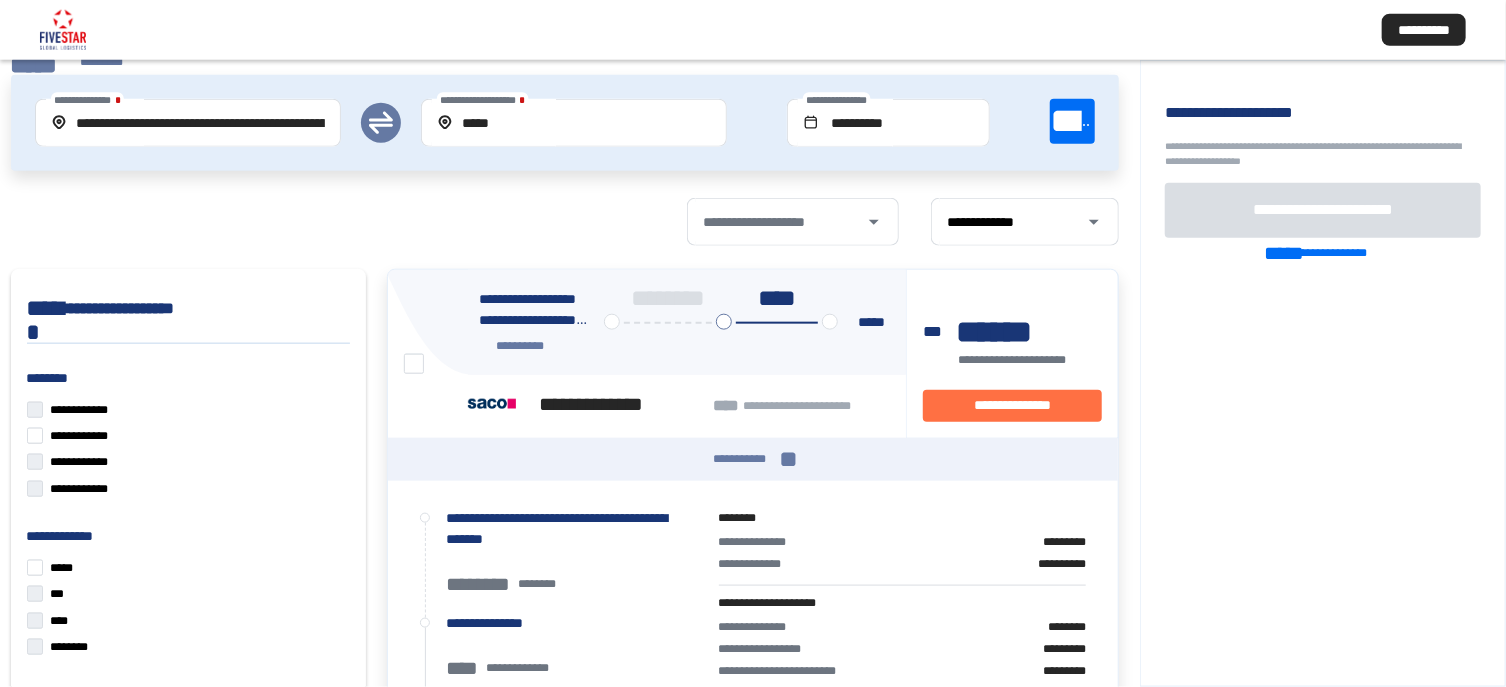 scroll, scrollTop: 0, scrollLeft: 0, axis: both 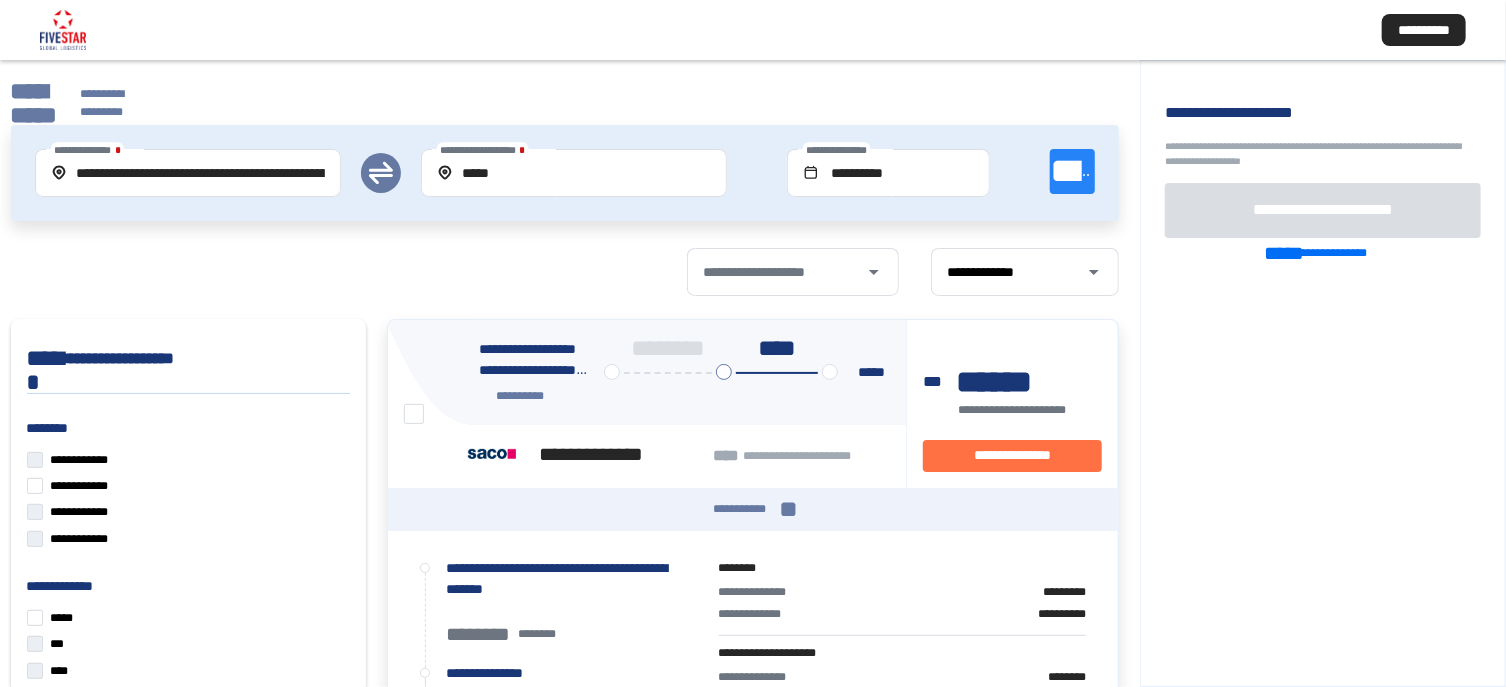 click on "******" 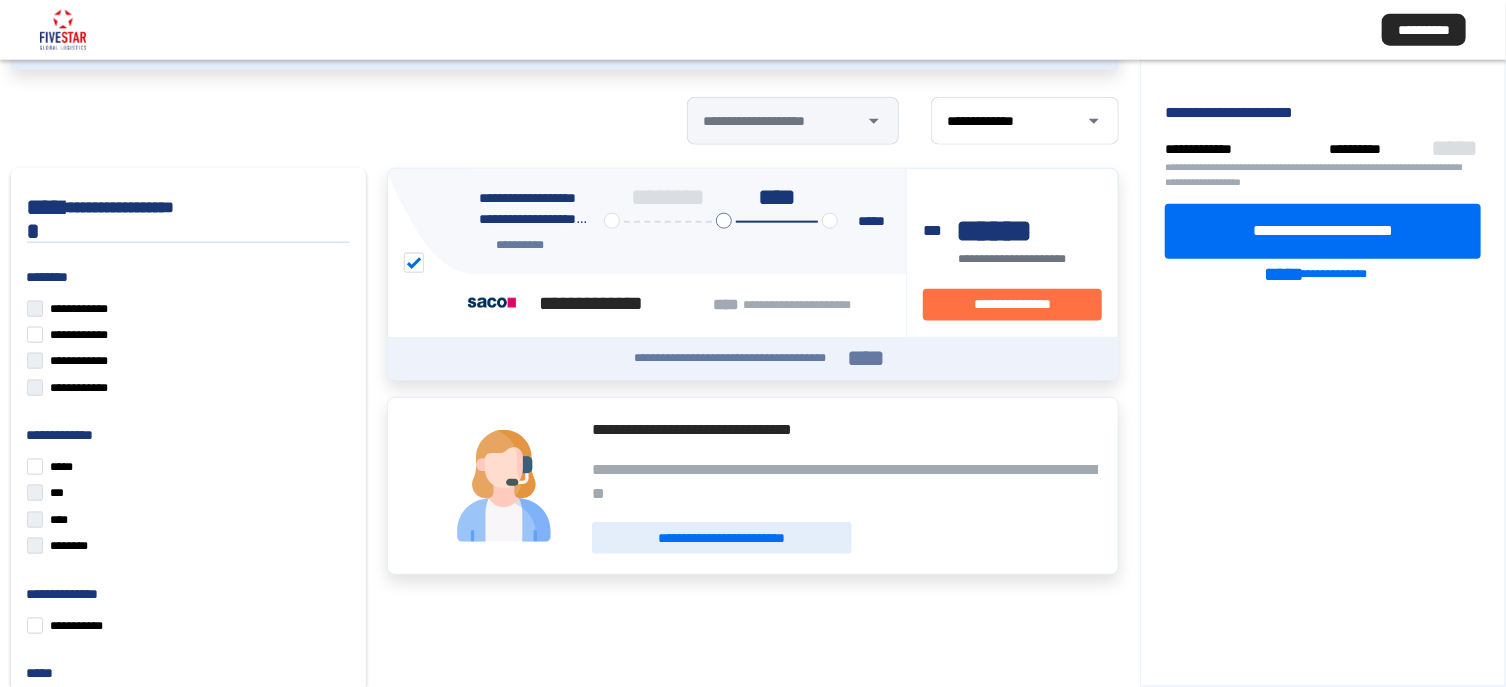 scroll, scrollTop: 82, scrollLeft: 0, axis: vertical 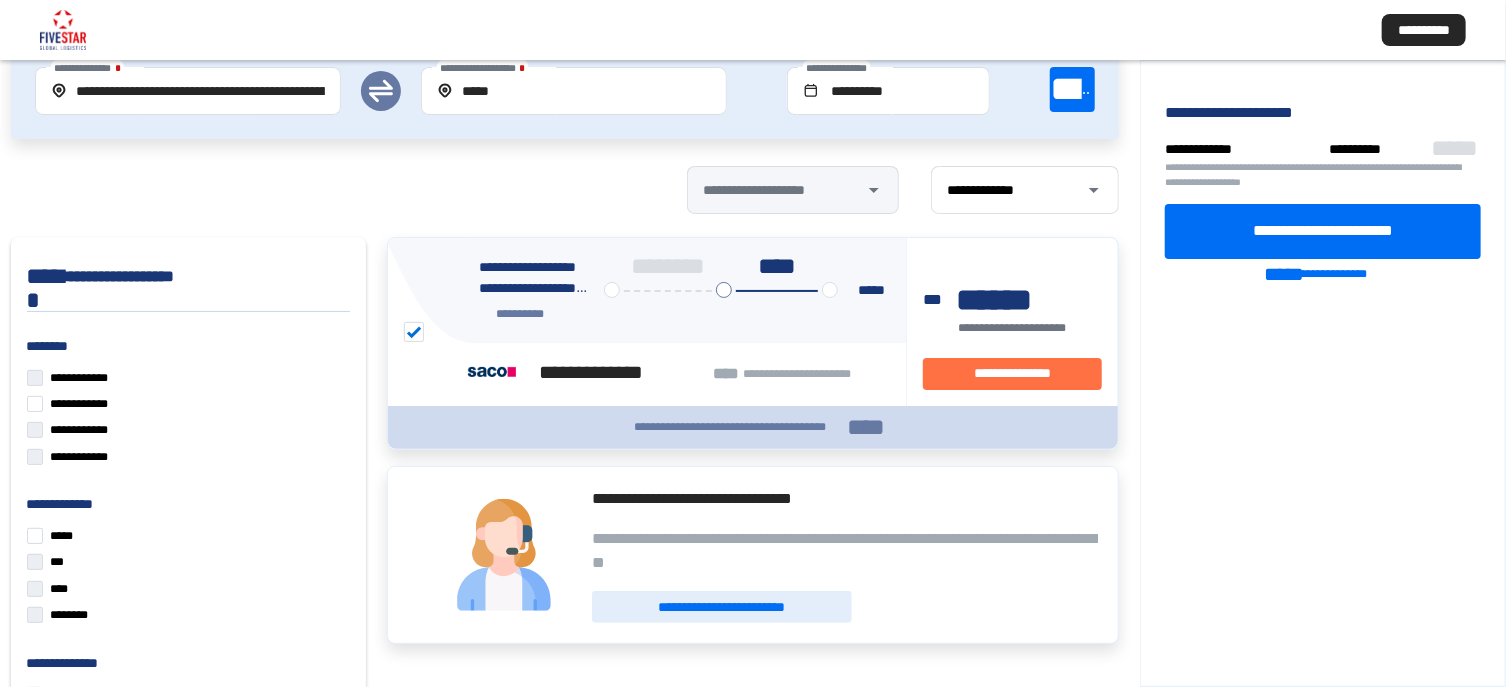 click on "****" 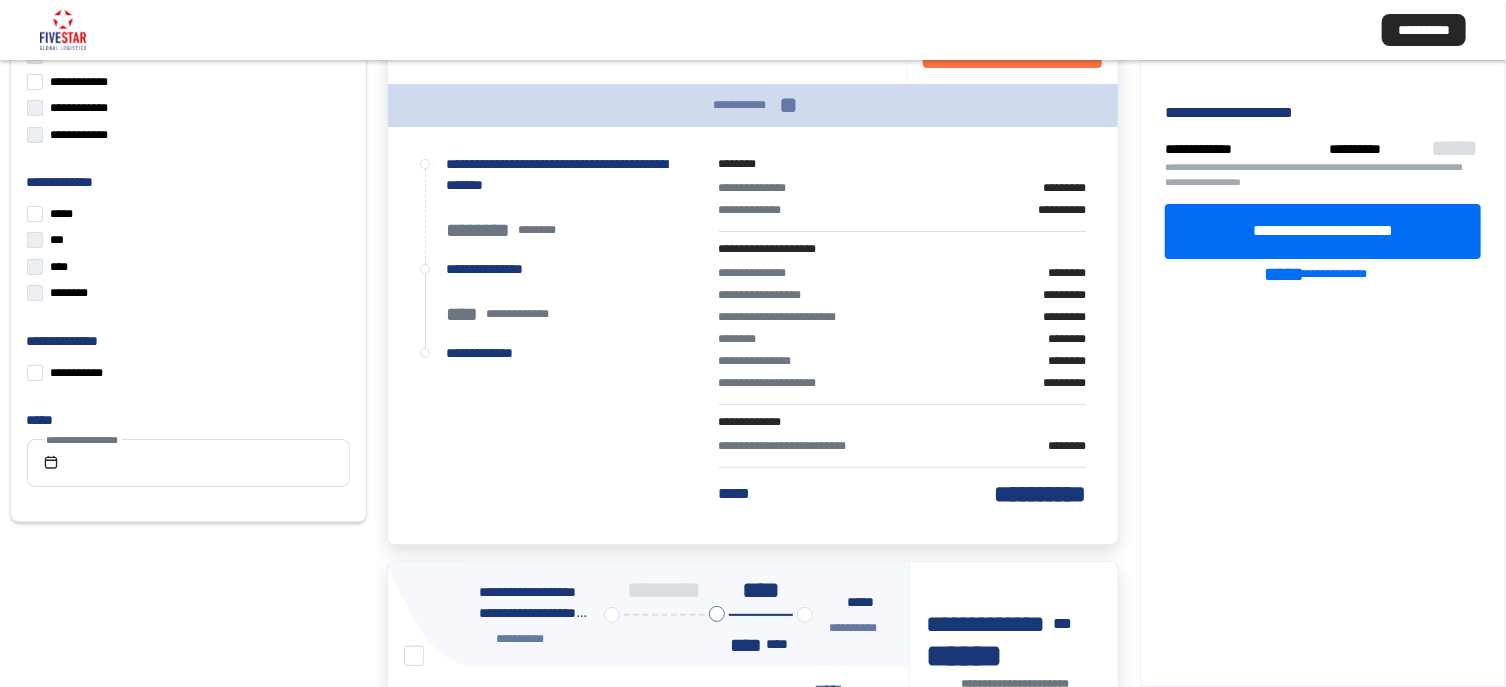 scroll, scrollTop: 0, scrollLeft: 0, axis: both 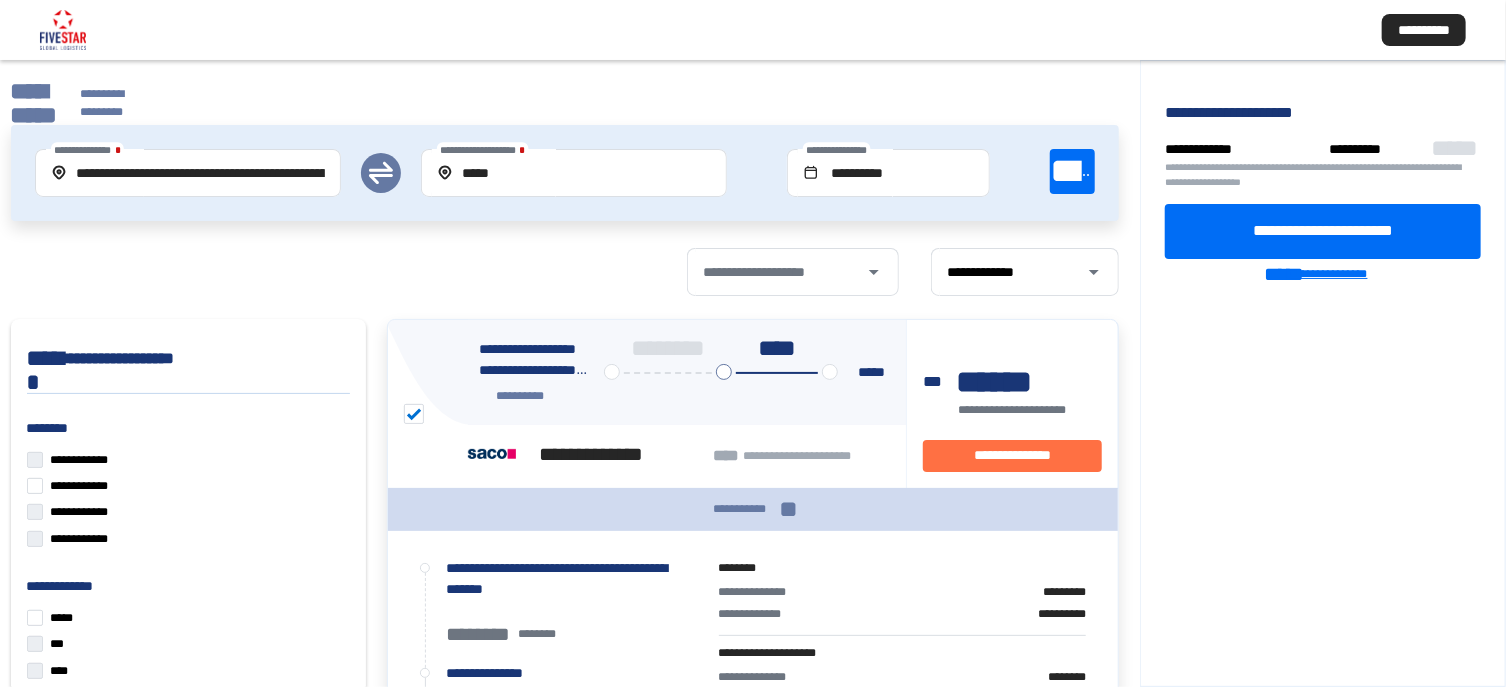 click on "**********" 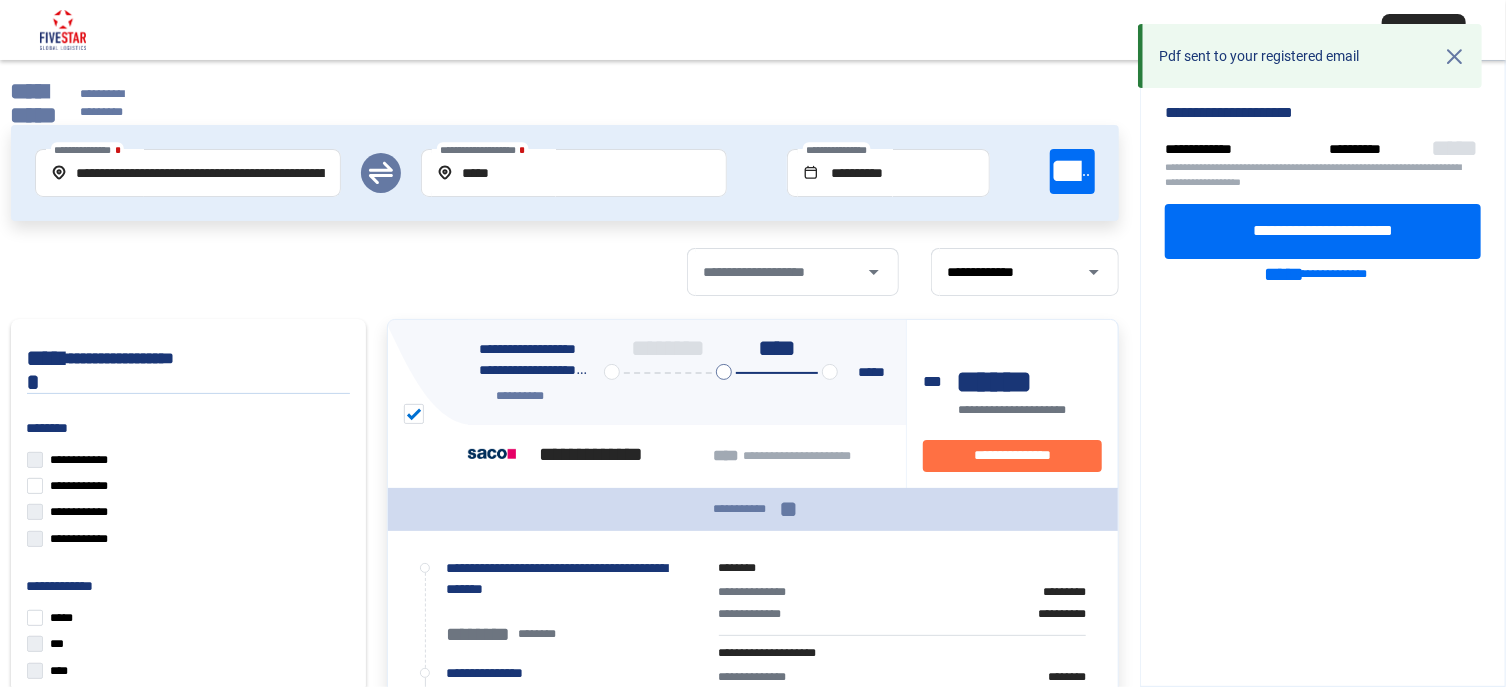 click on "**********" 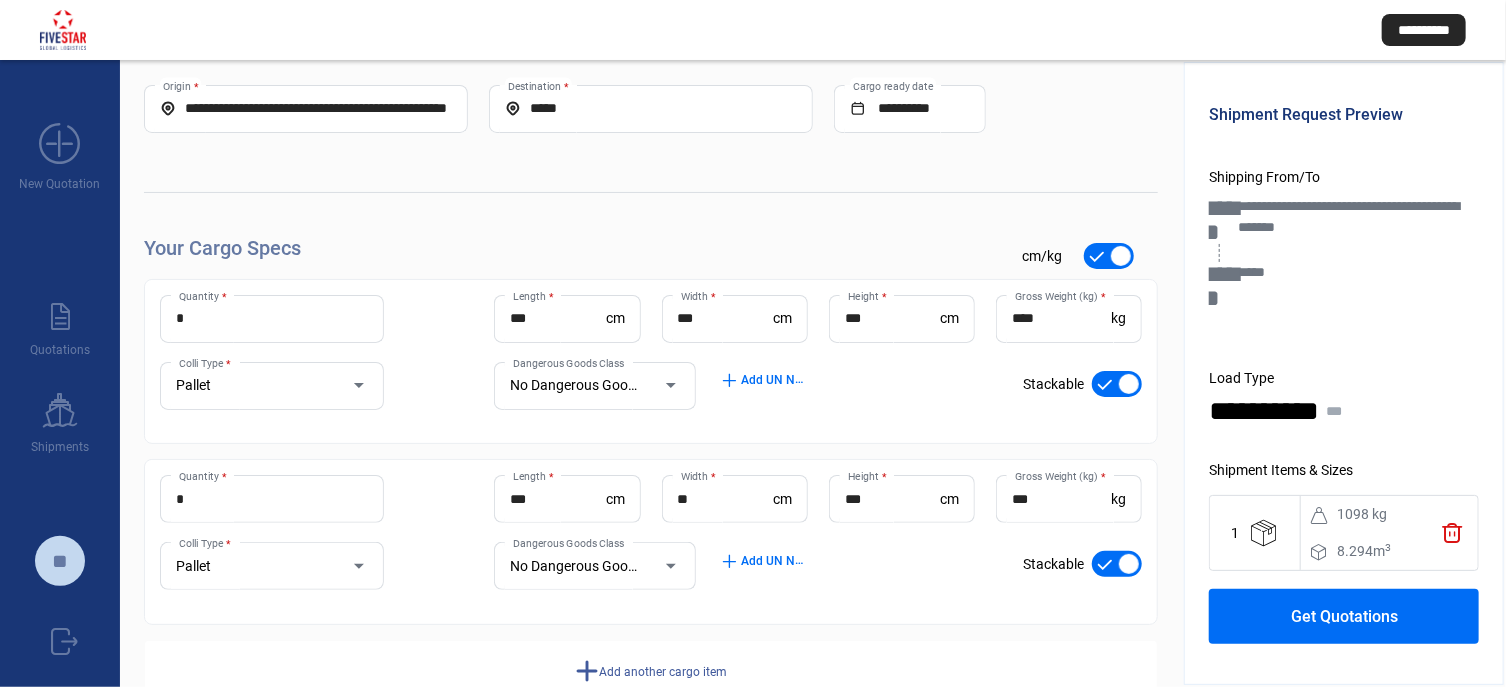 scroll, scrollTop: 100, scrollLeft: 0, axis: vertical 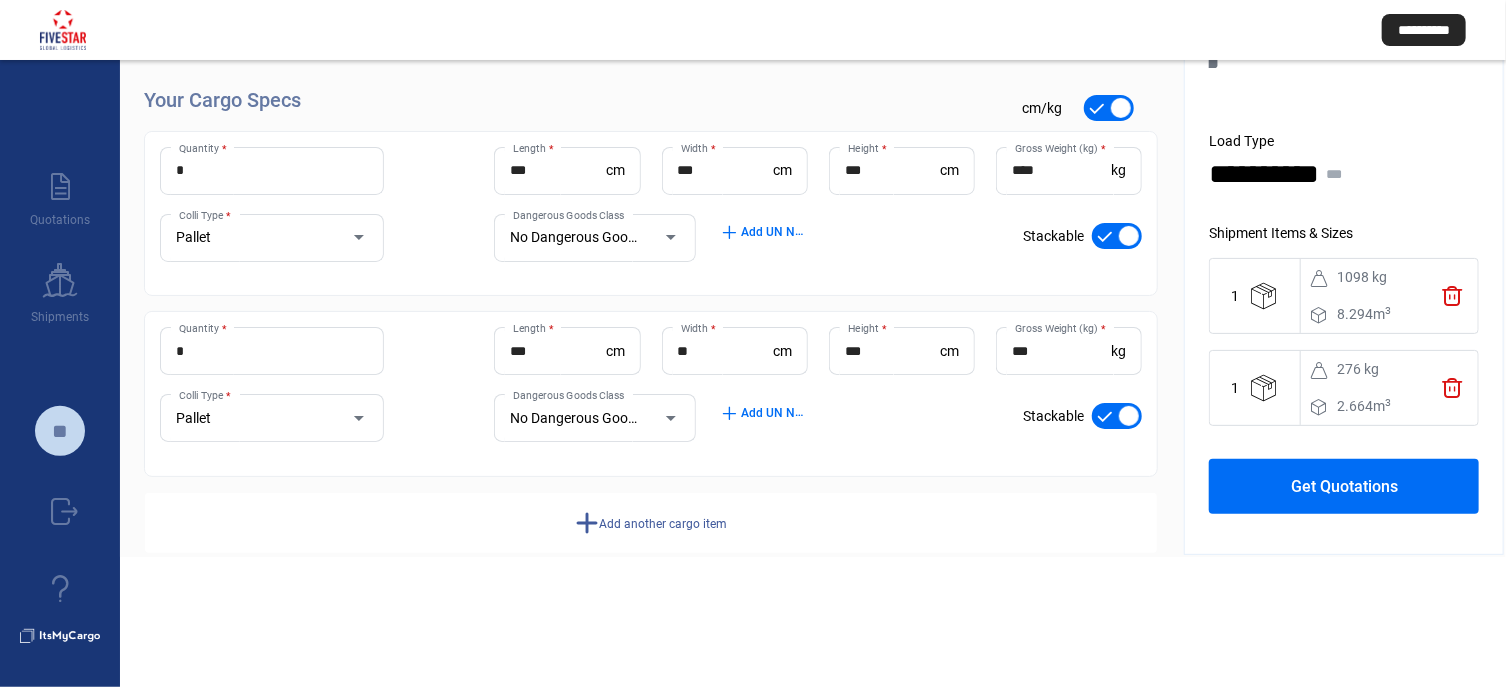 click on "trash" 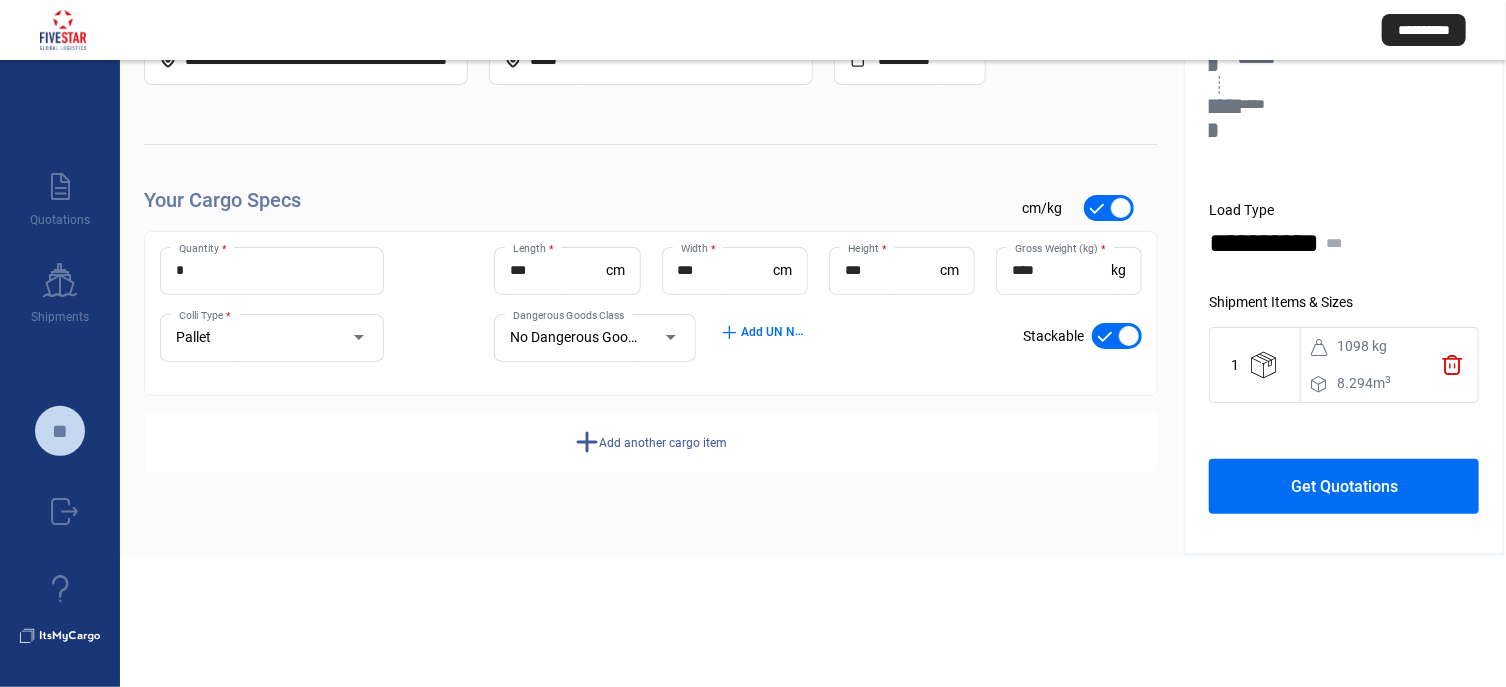 scroll, scrollTop: 0, scrollLeft: 0, axis: both 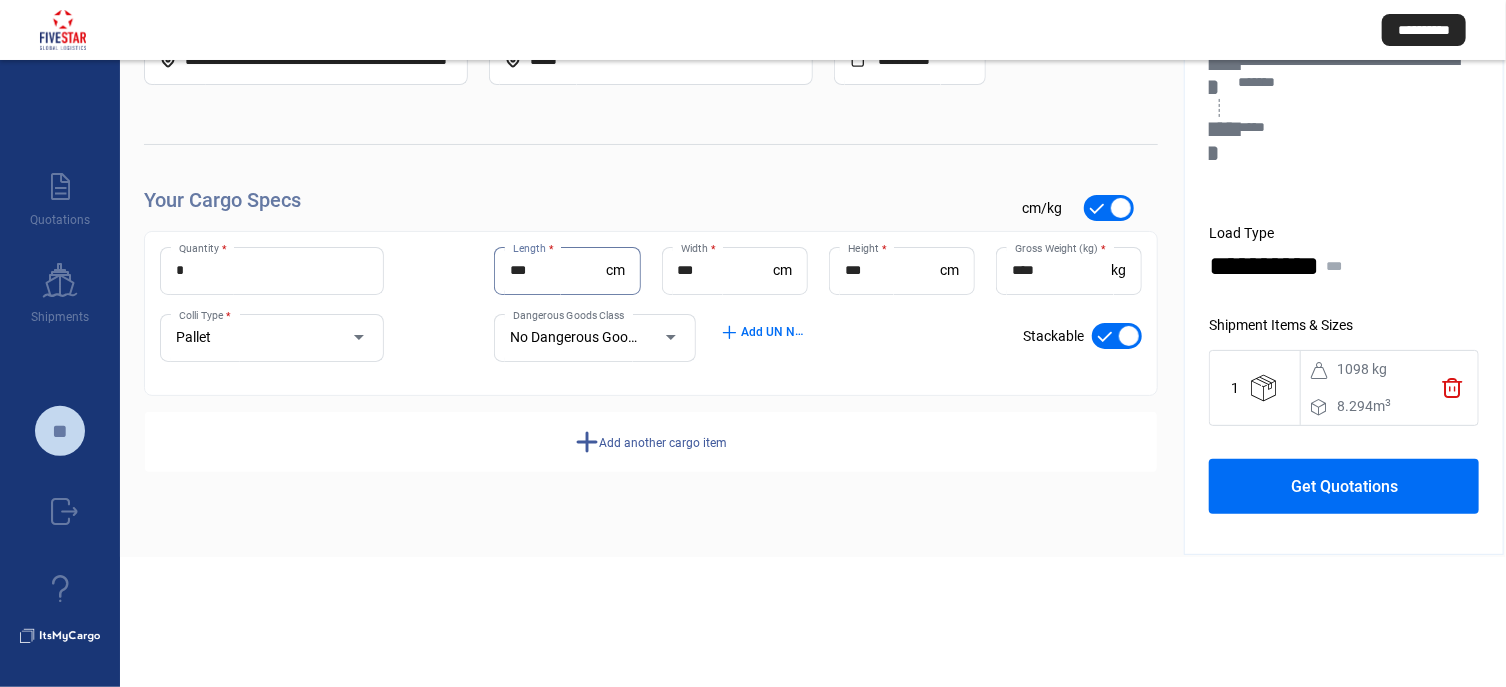 drag, startPoint x: 534, startPoint y: 277, endPoint x: 422, endPoint y: 275, distance: 112.01785 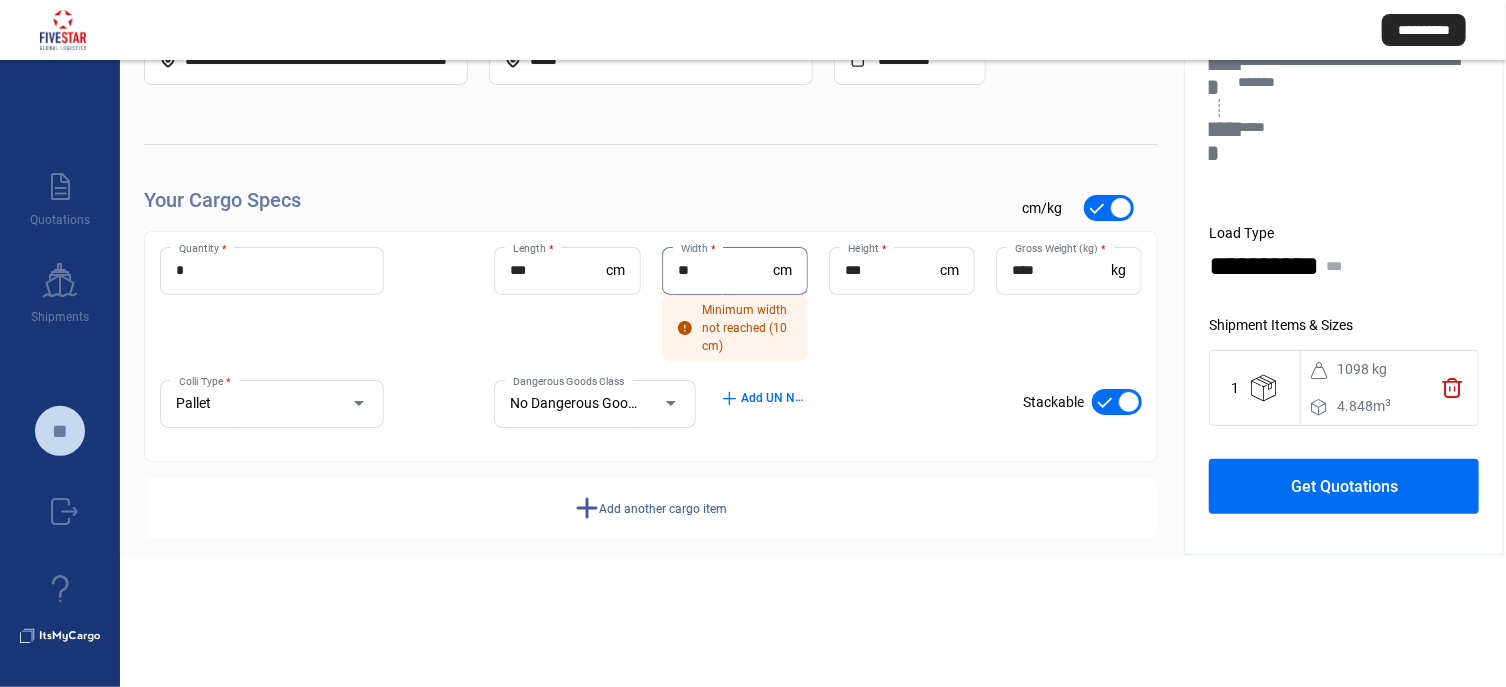 type on "**" 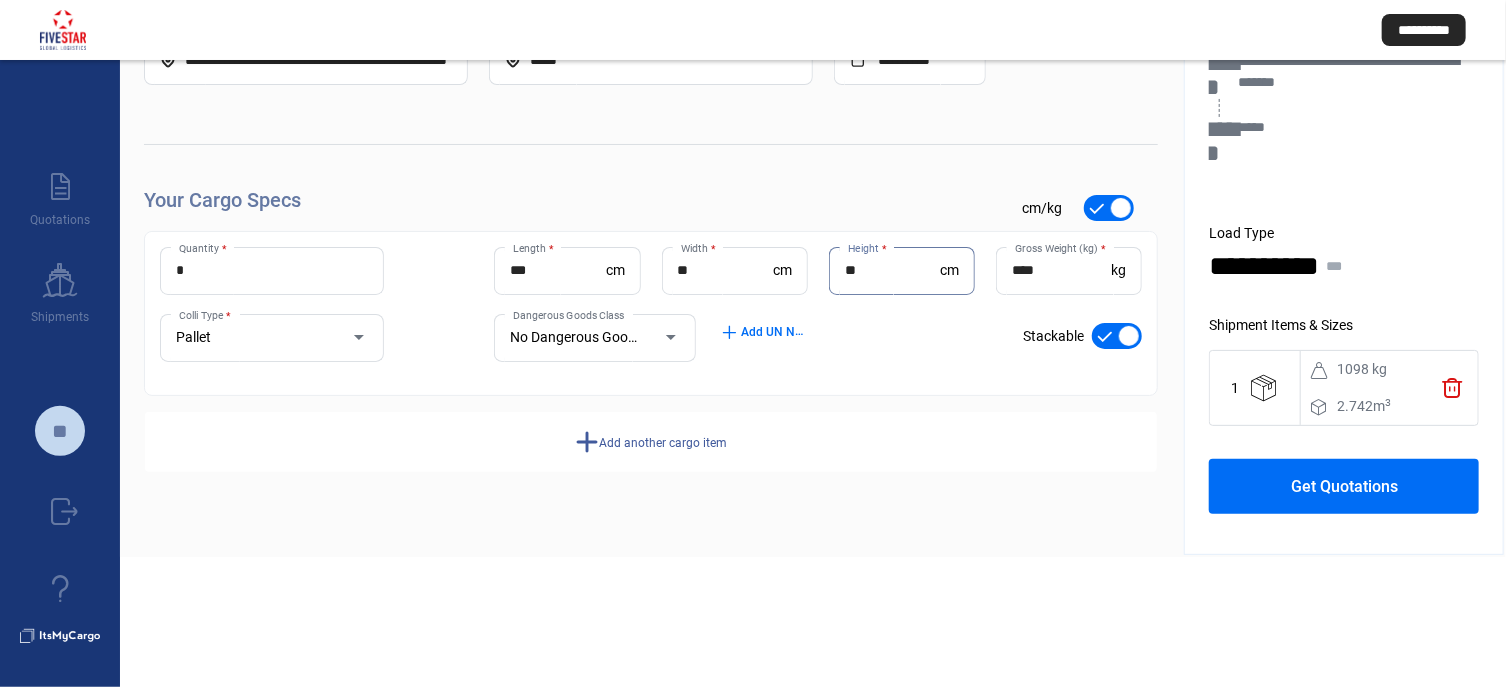 type on "**" 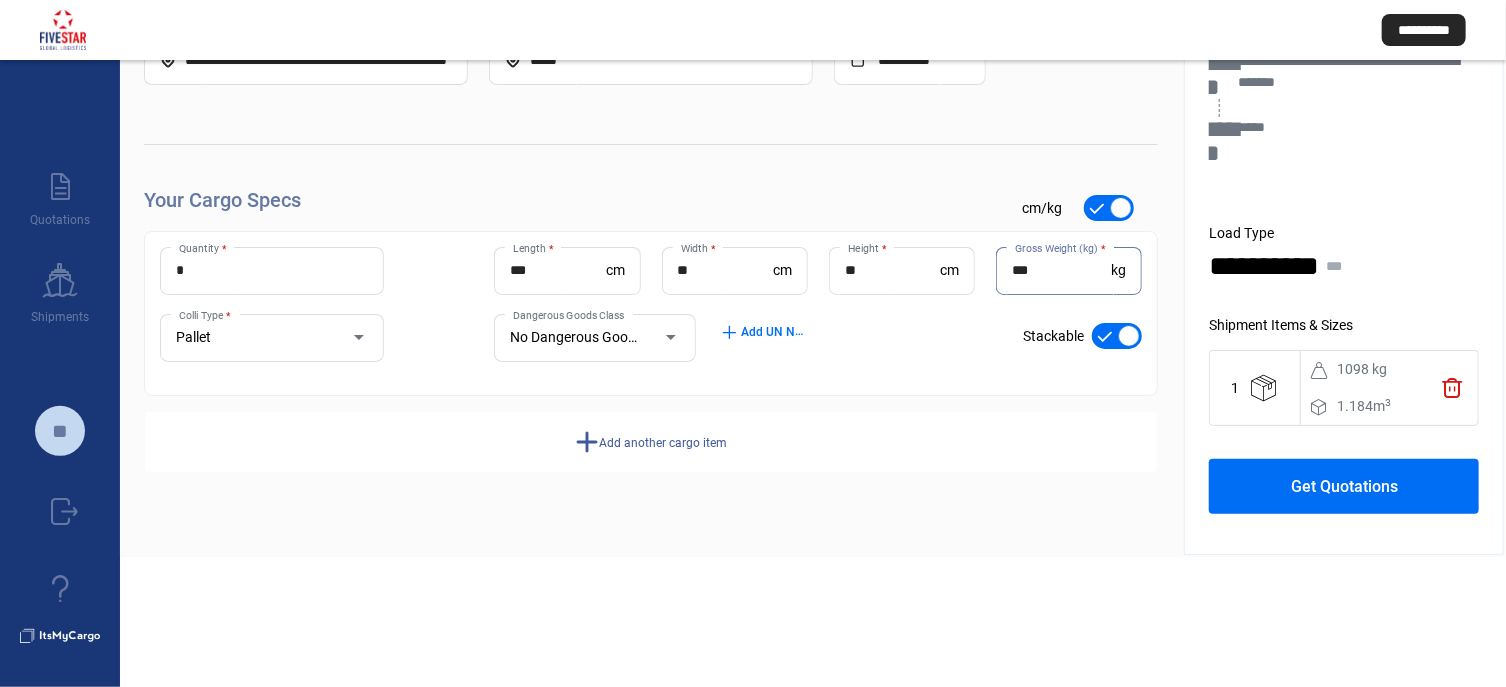 type on "***" 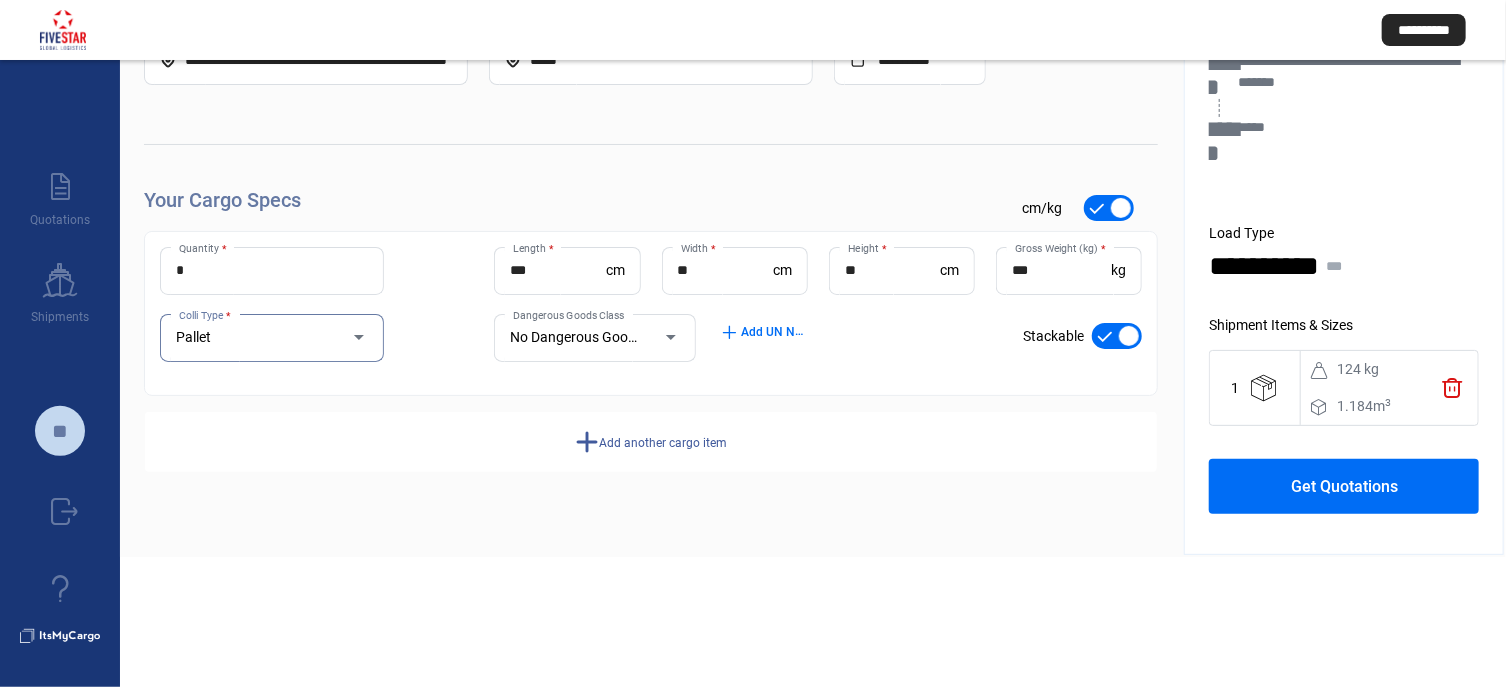 click on "Get Quotations" 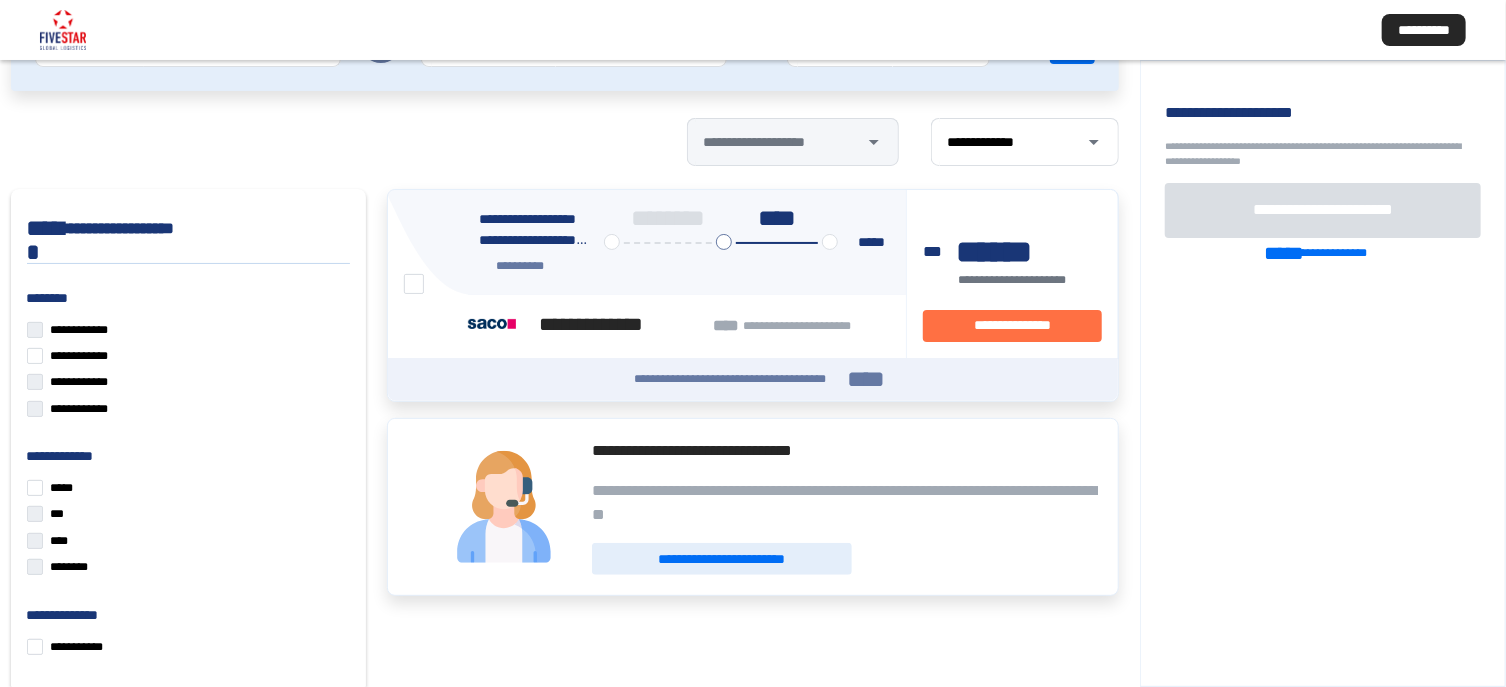 click at bounding box center [414, 284] 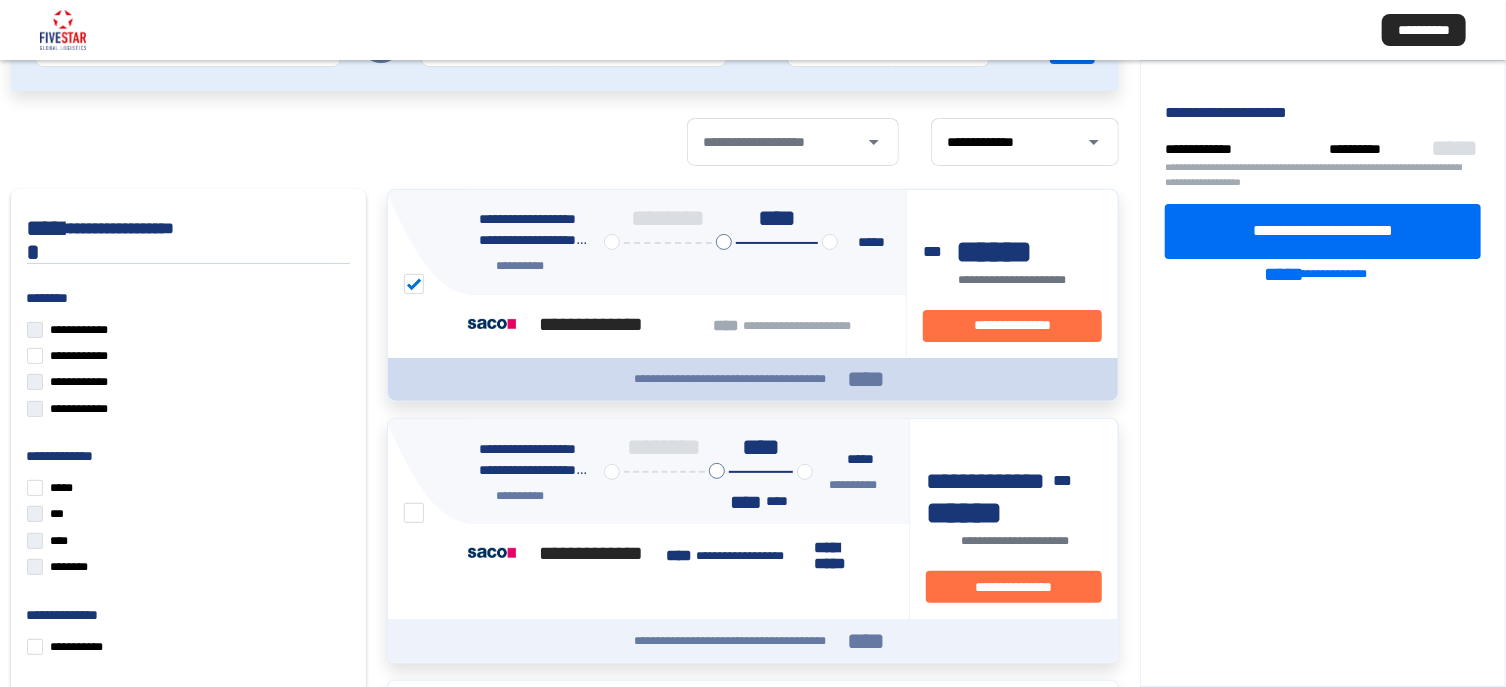 click on "****" 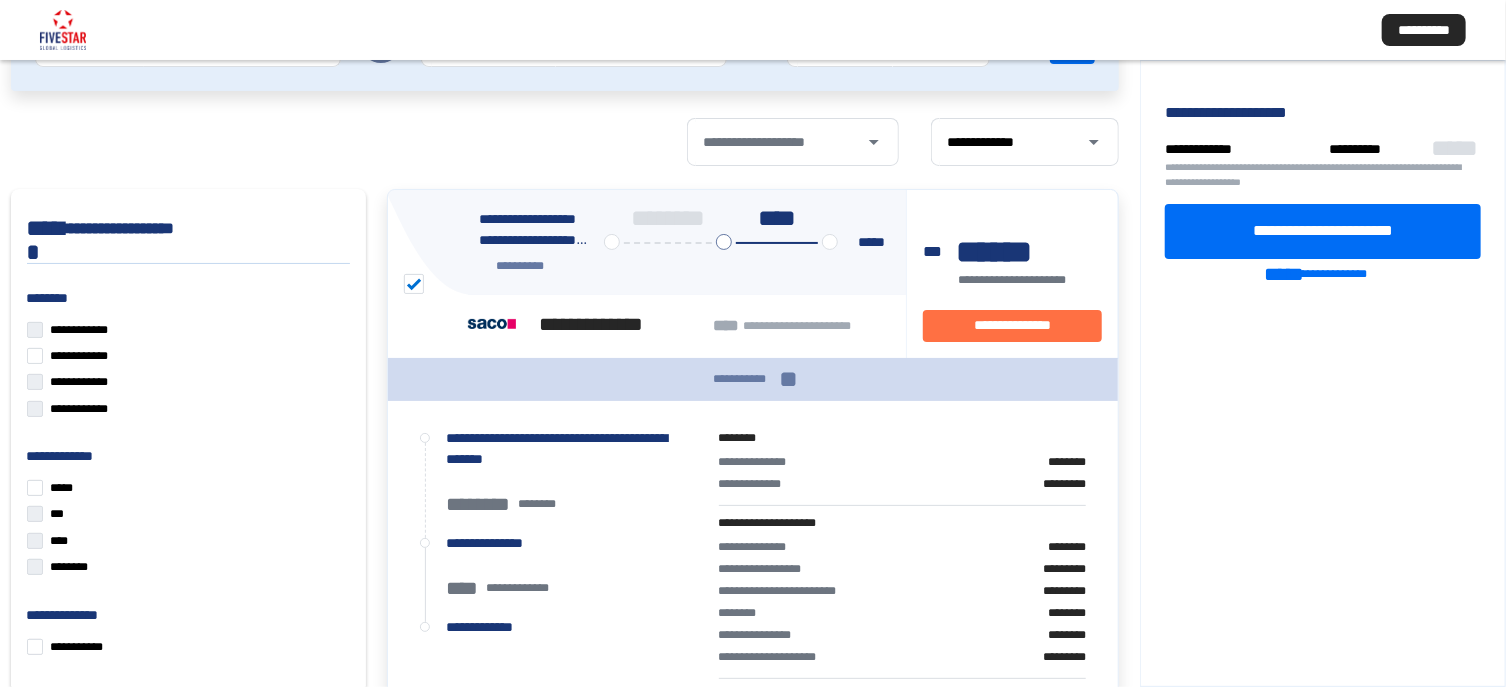 click on "**********" 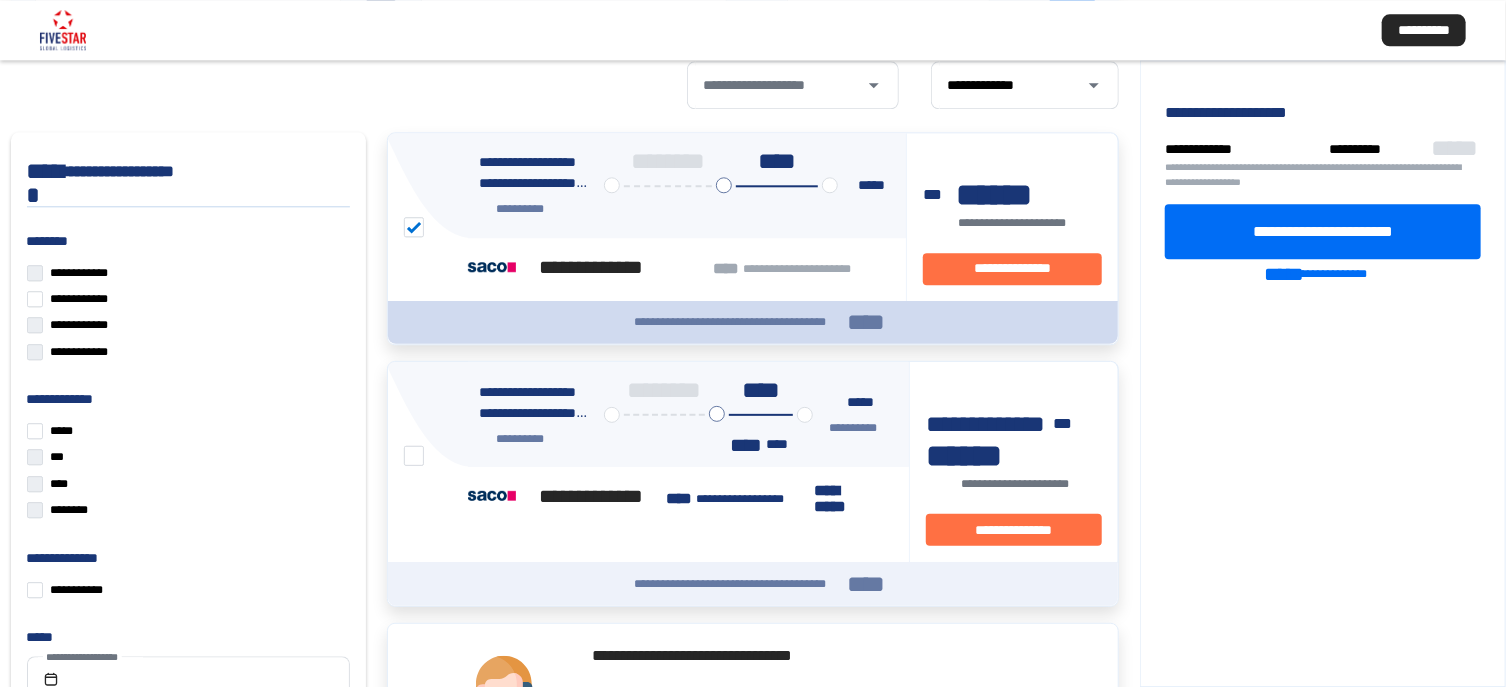 scroll, scrollTop: 237, scrollLeft: 0, axis: vertical 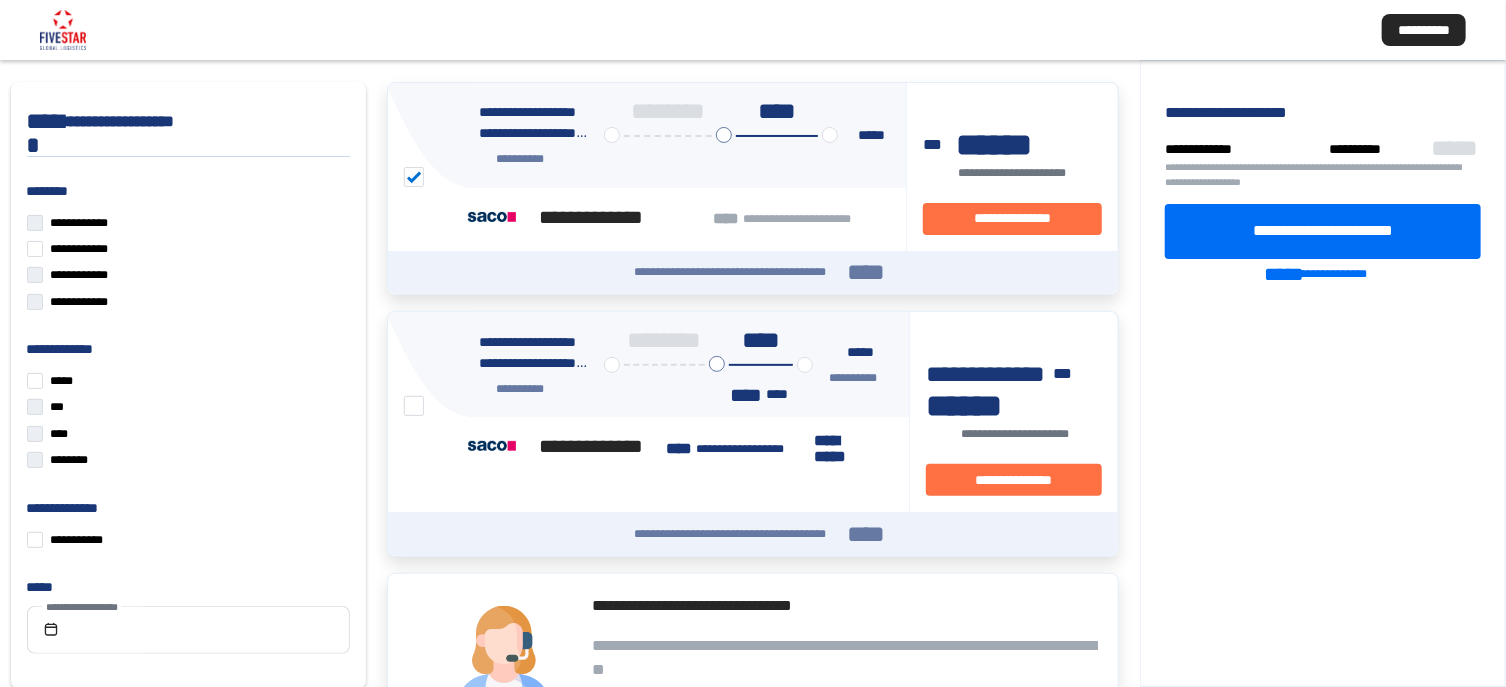 click at bounding box center [414, 406] 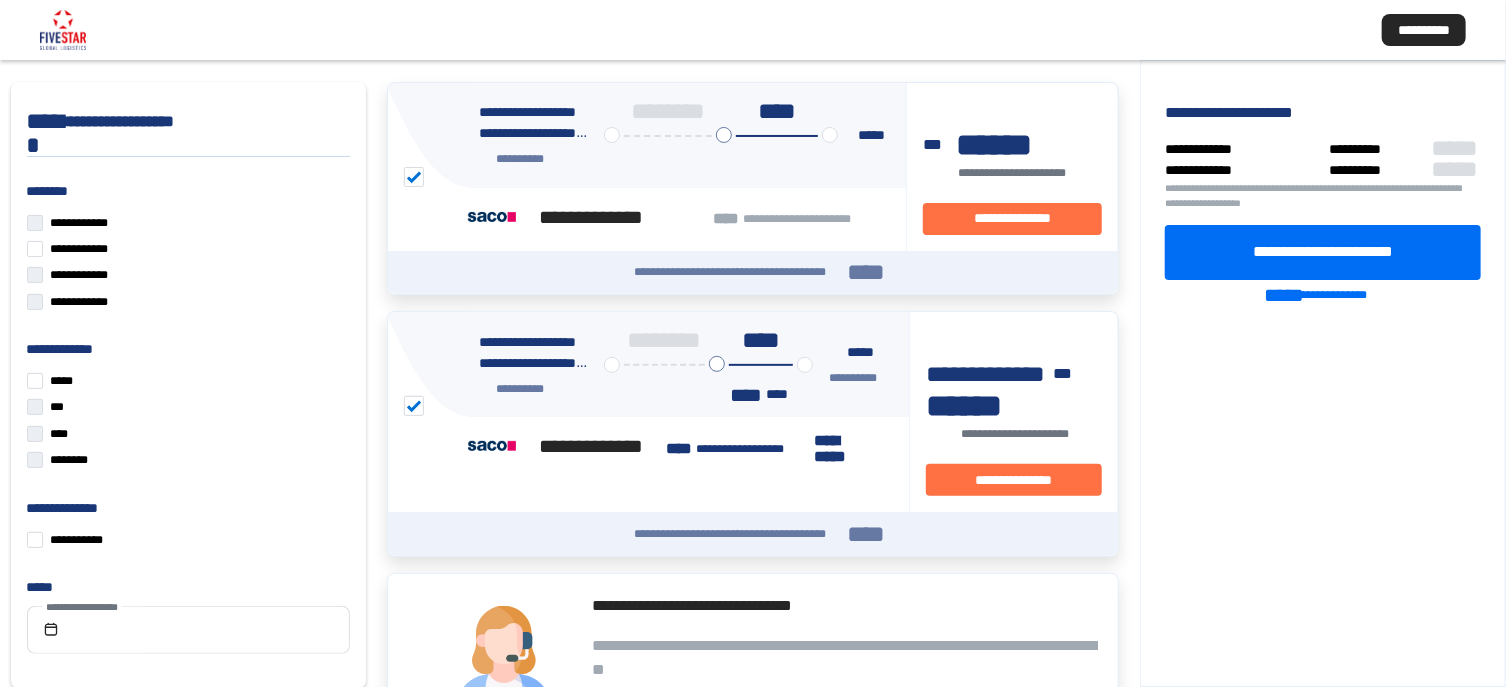 click at bounding box center (414, 177) 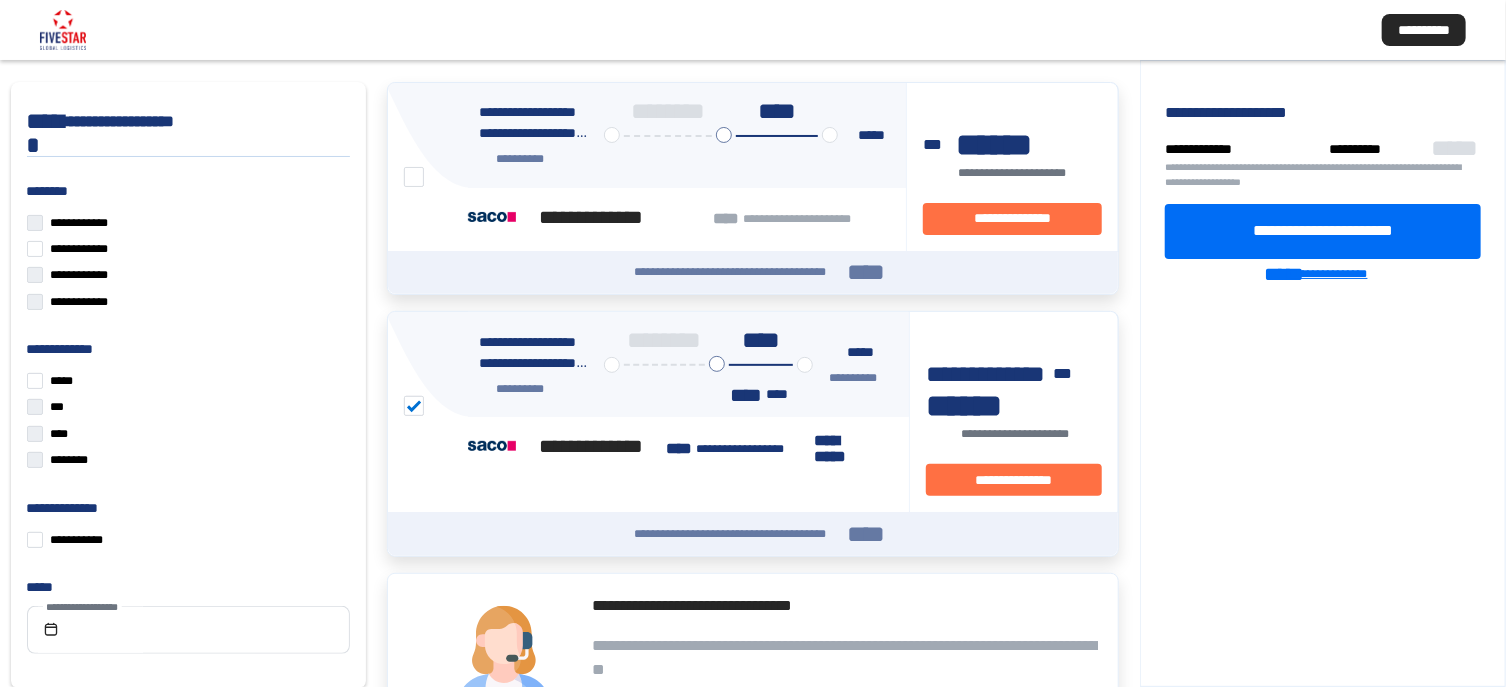 click on "**********" 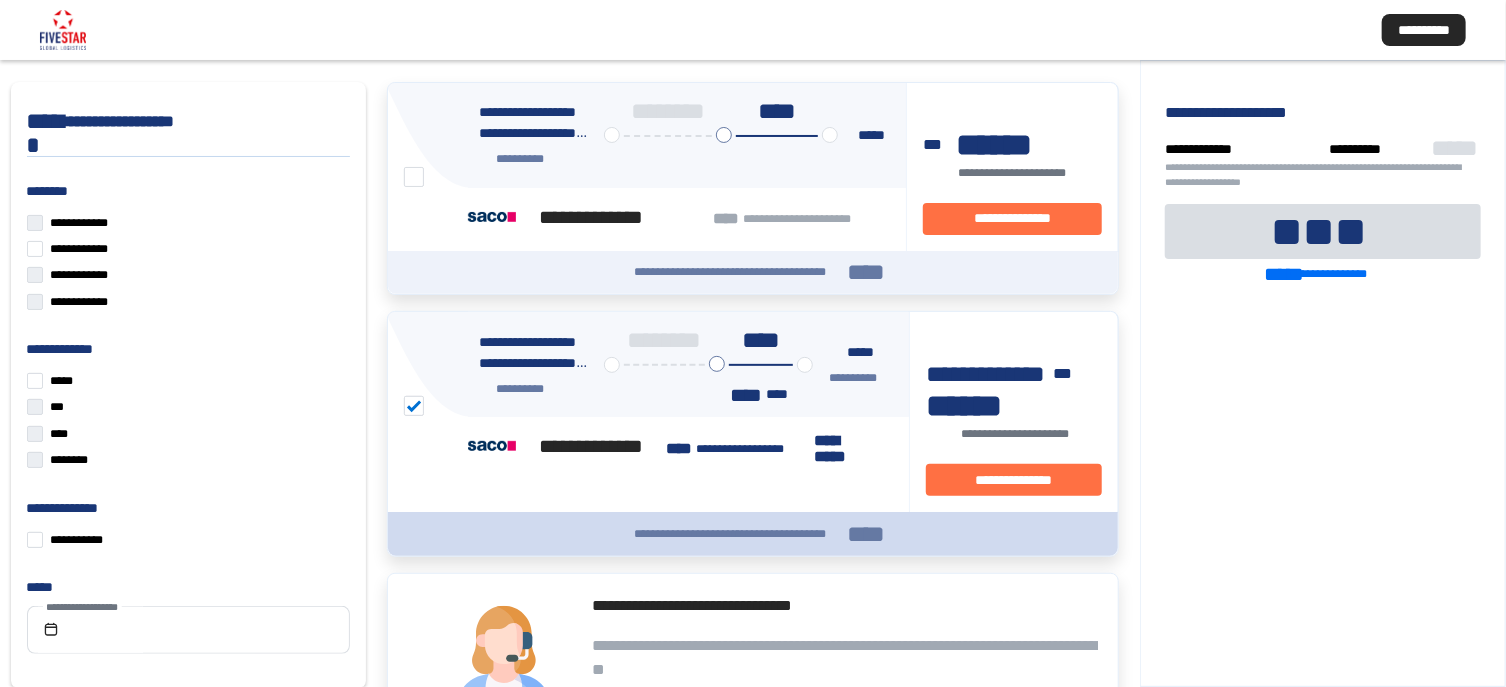 click on "****" 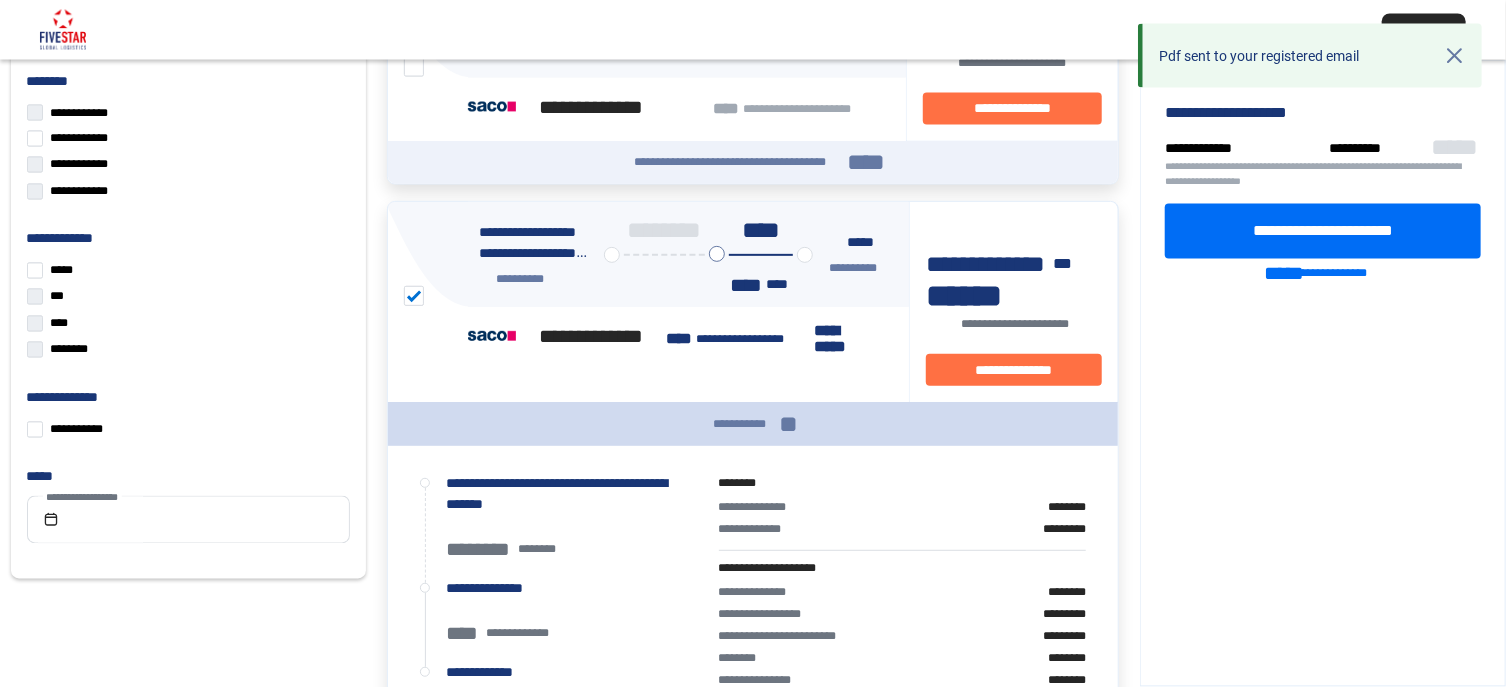 scroll, scrollTop: 559, scrollLeft: 0, axis: vertical 